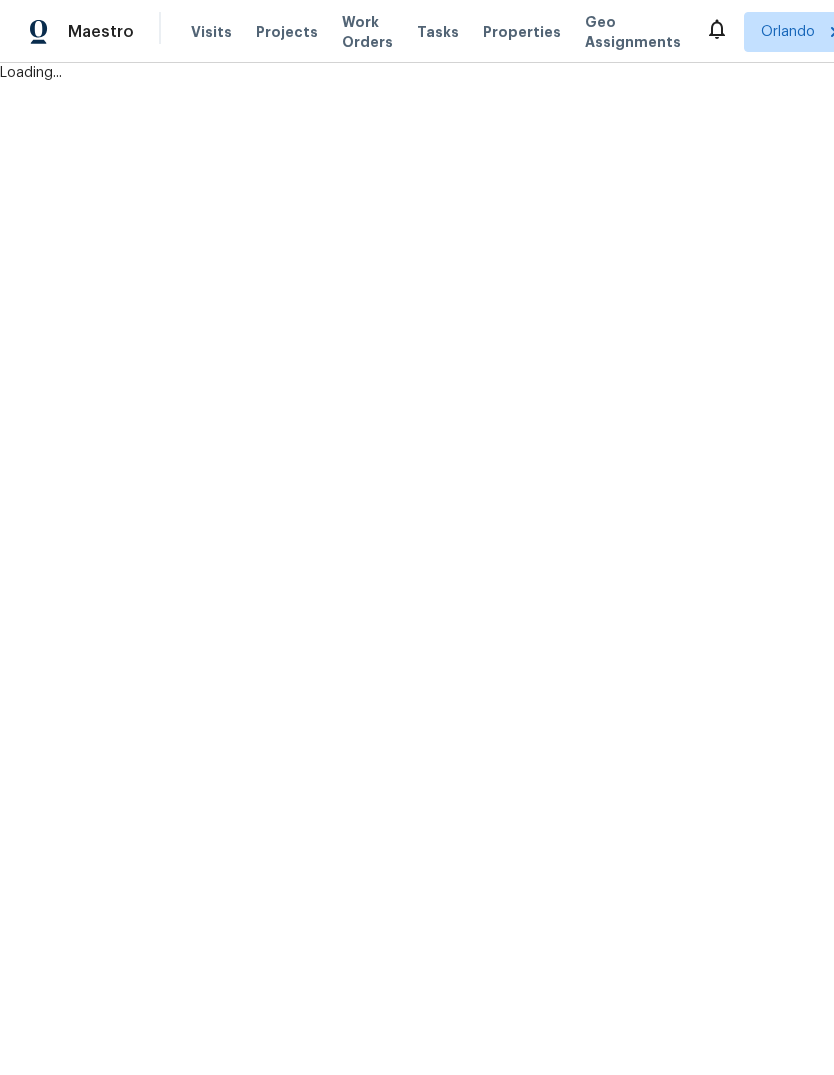 scroll, scrollTop: -1, scrollLeft: 0, axis: vertical 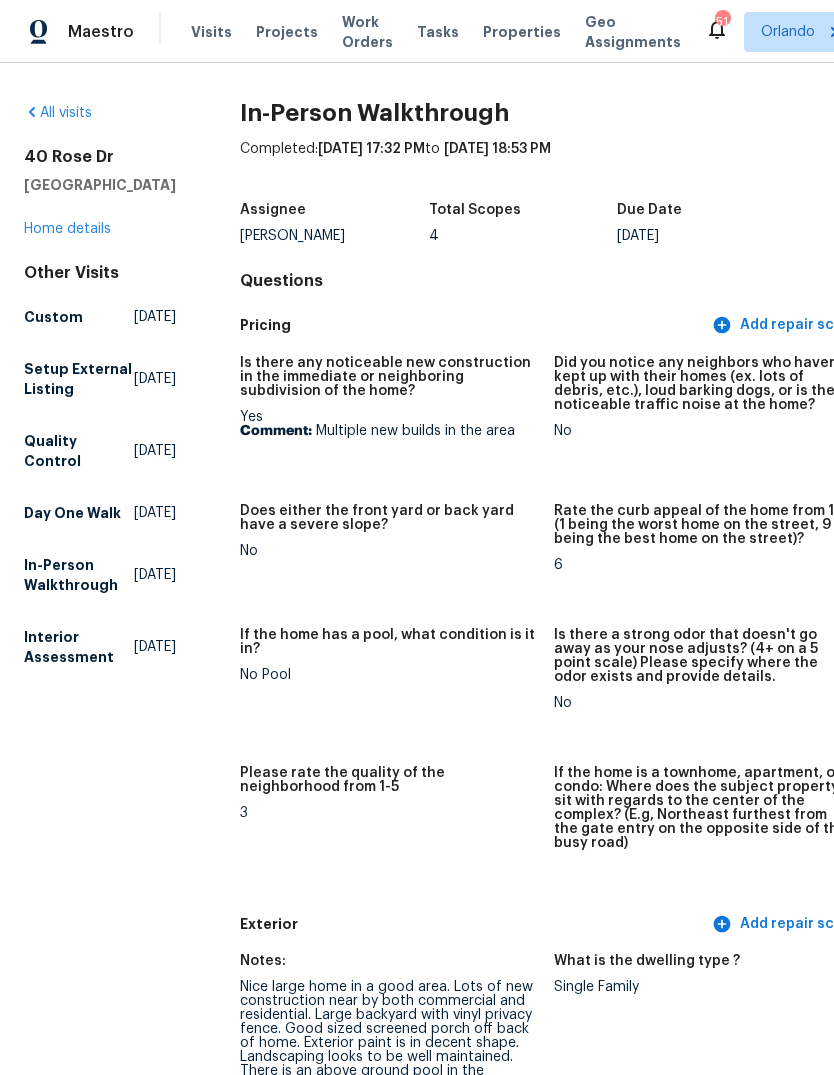 click on "Work Orders" at bounding box center (367, 32) 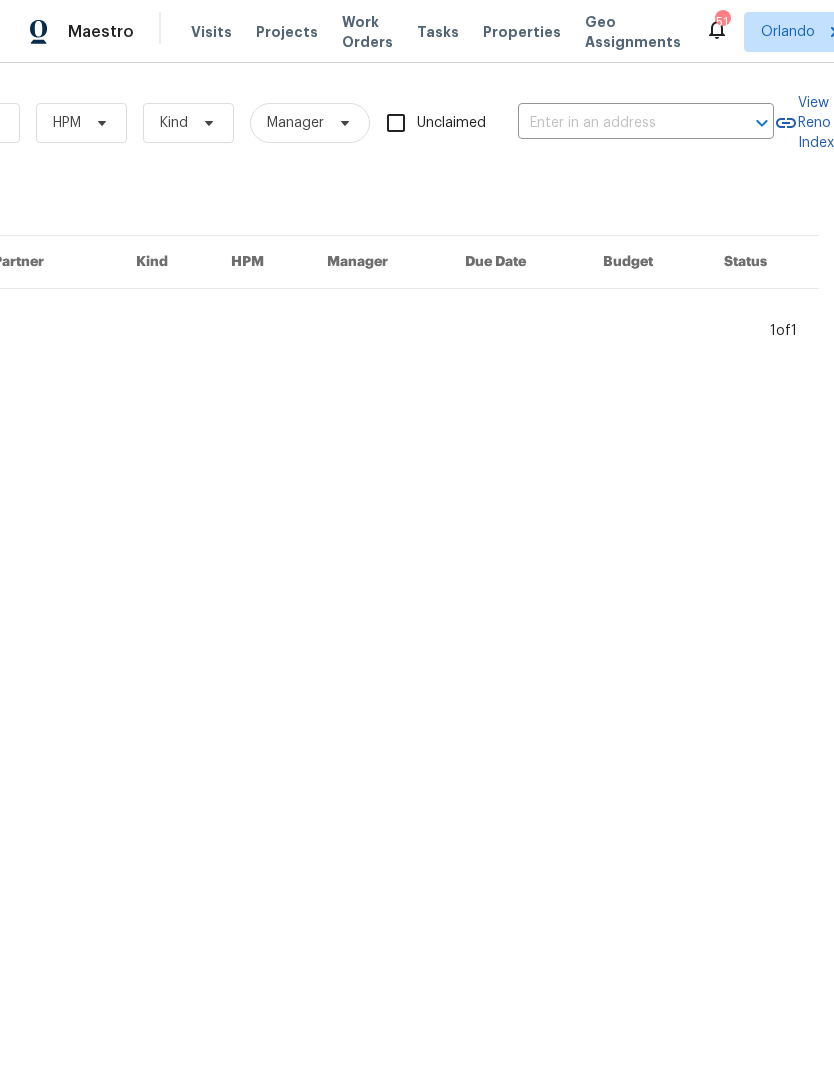 scroll, scrollTop: 0, scrollLeft: 329, axis: horizontal 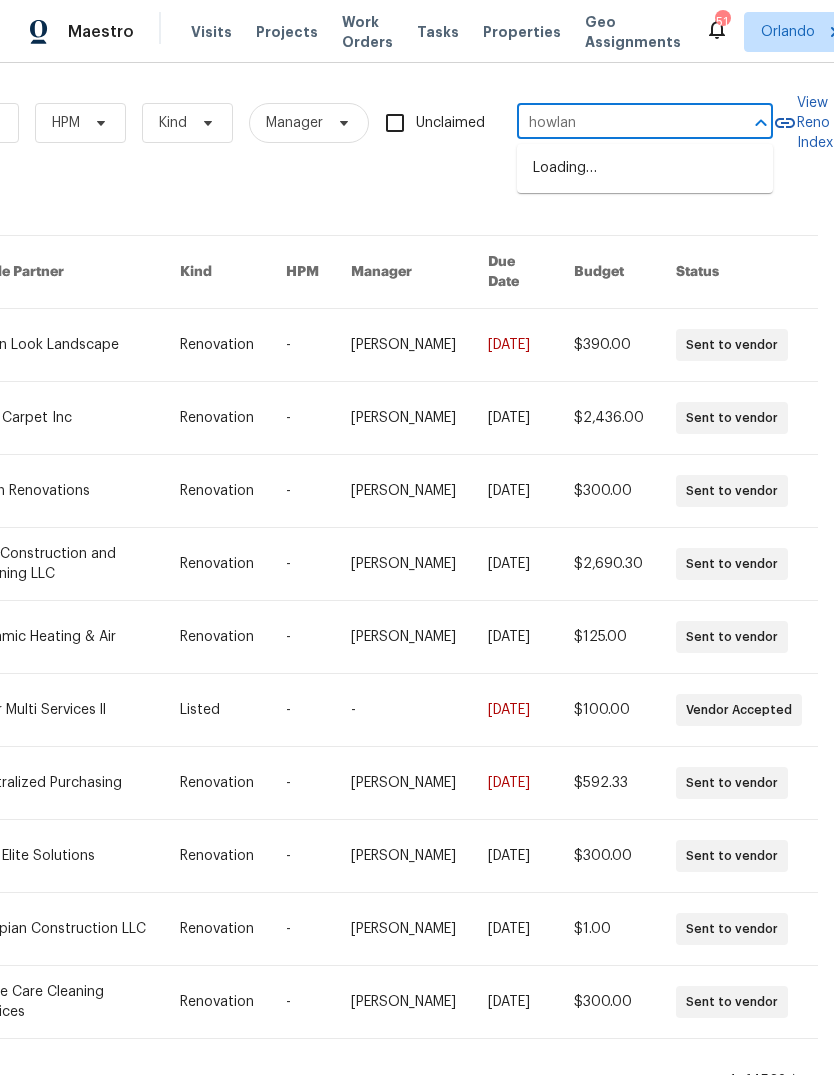 type on "howland" 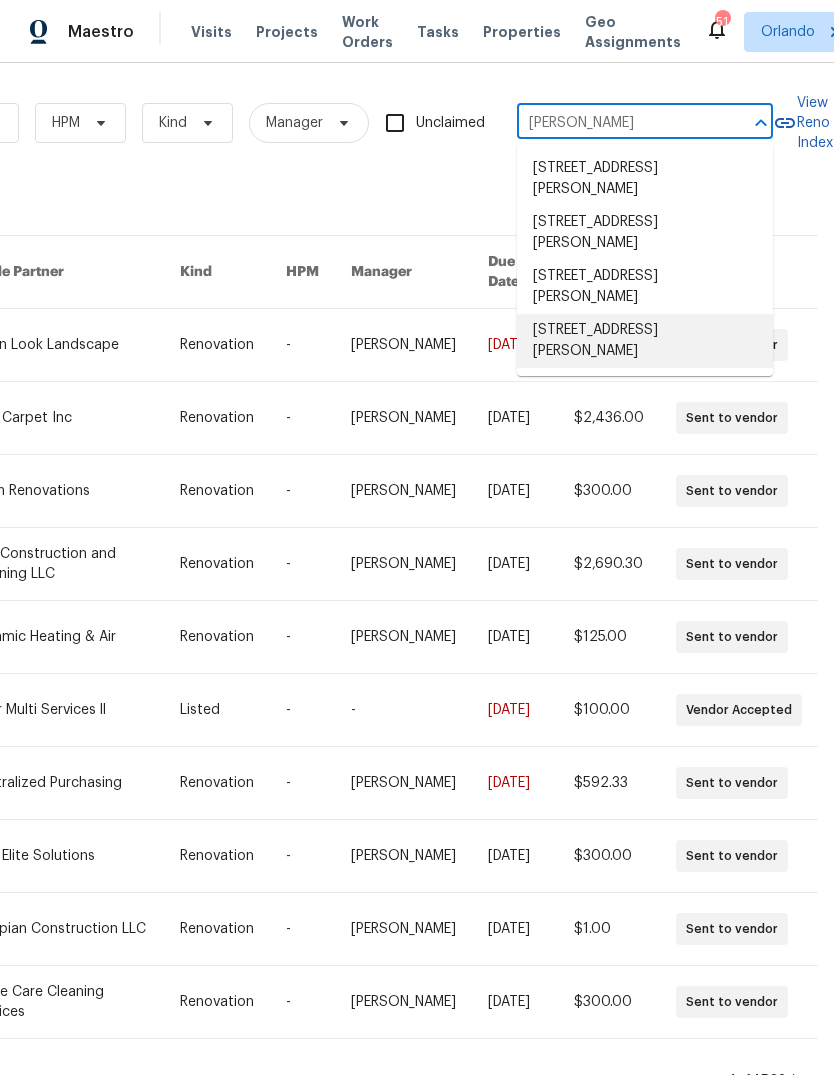click on "2649 Howland Blvd, Deltona, FL 32738" at bounding box center [645, 341] 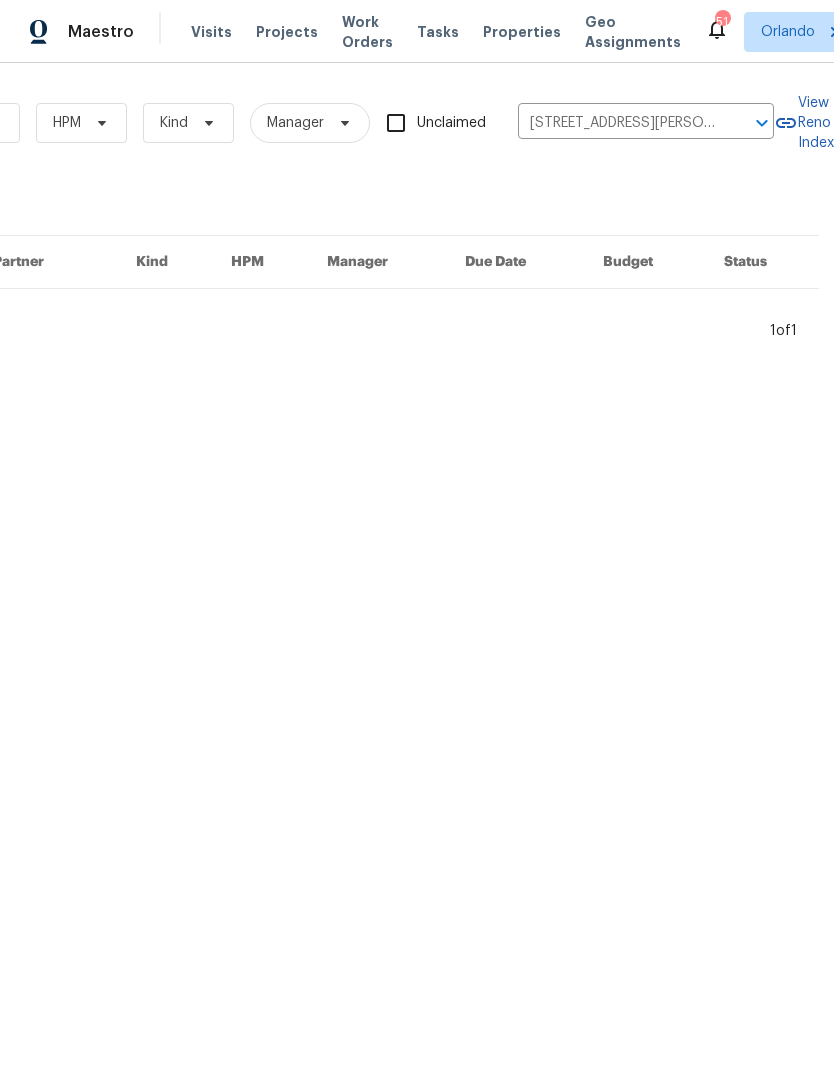 click on "Work Orders Vendor Status HPM Kind Manager Unclaimed 2649 Howland Blvd, Deltona, FL 32738 ​ View Reno Index 0 work orders Address Messages Trade Partner Kind HPM Manager Due Date Budget Status Last updated  7/21/2025 1  of  1" at bounding box center (238, 210) 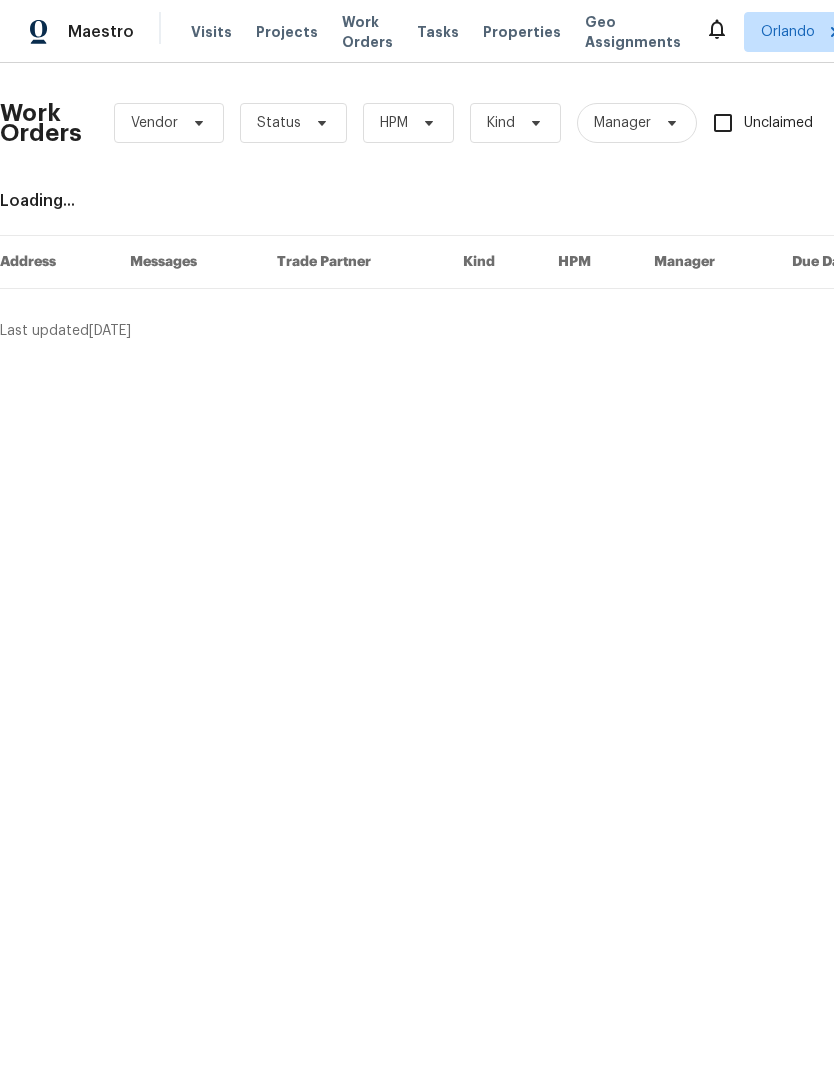 scroll, scrollTop: 0, scrollLeft: 0, axis: both 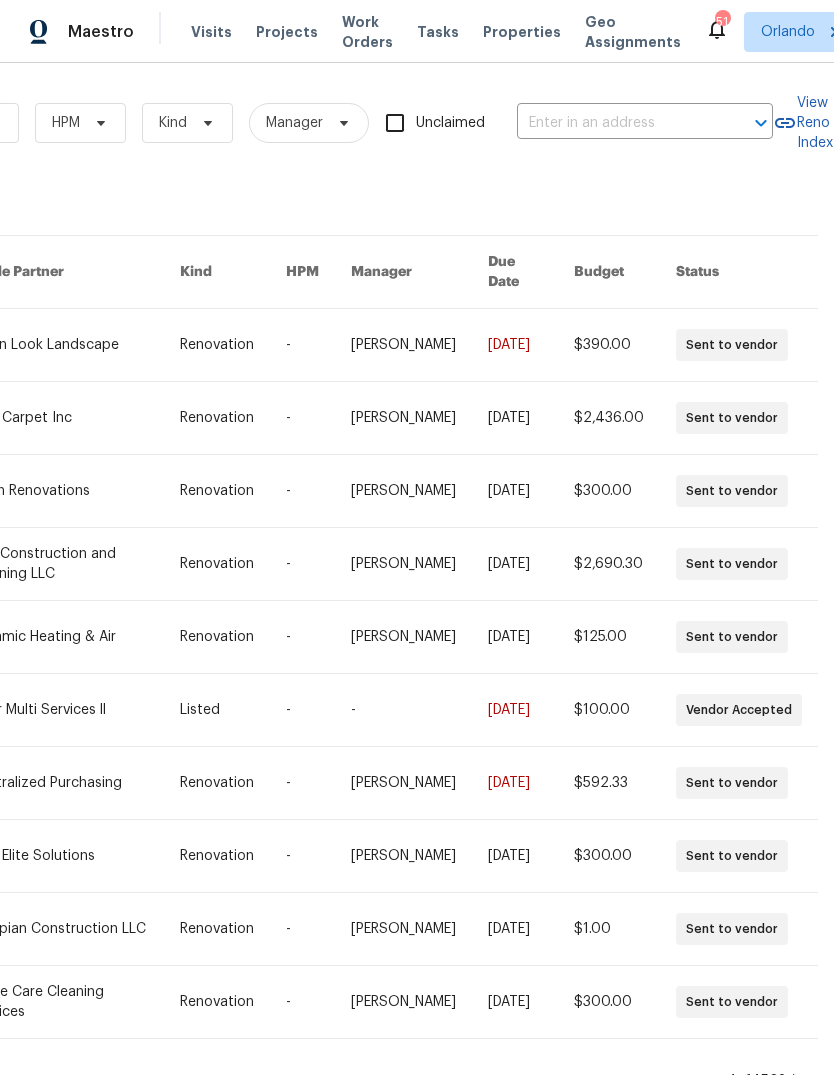 click at bounding box center (617, 123) 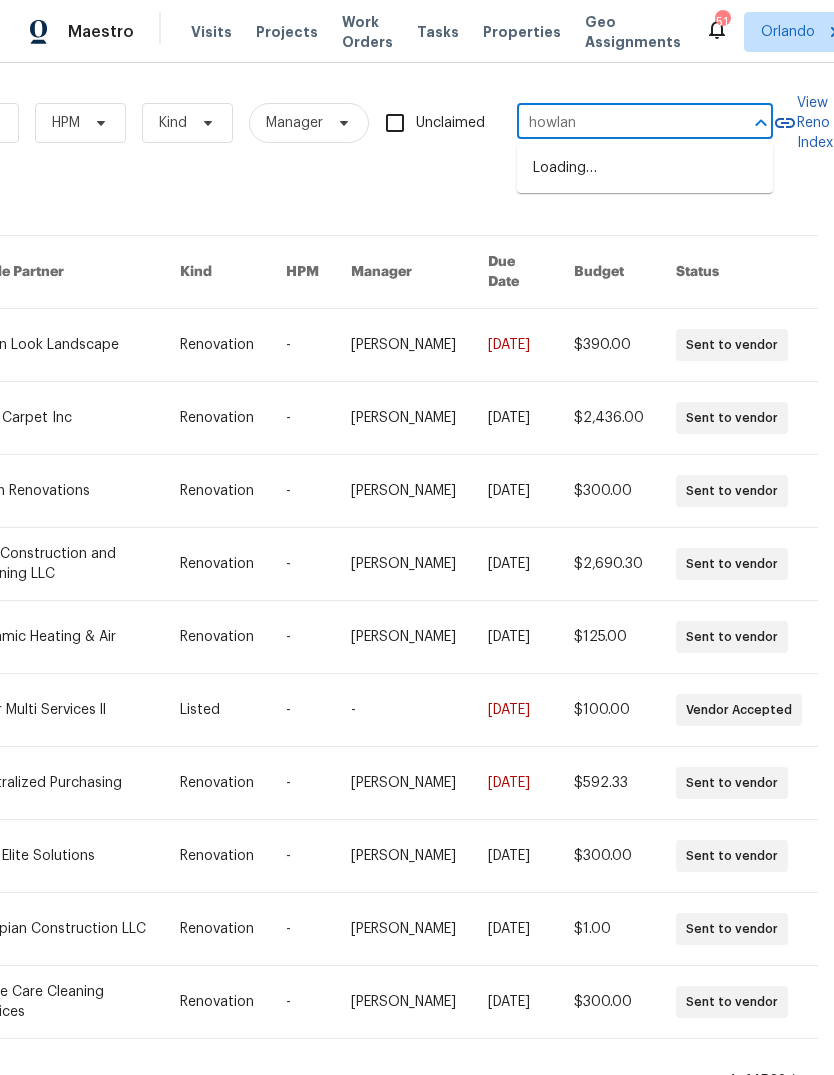 type on "[PERSON_NAME]" 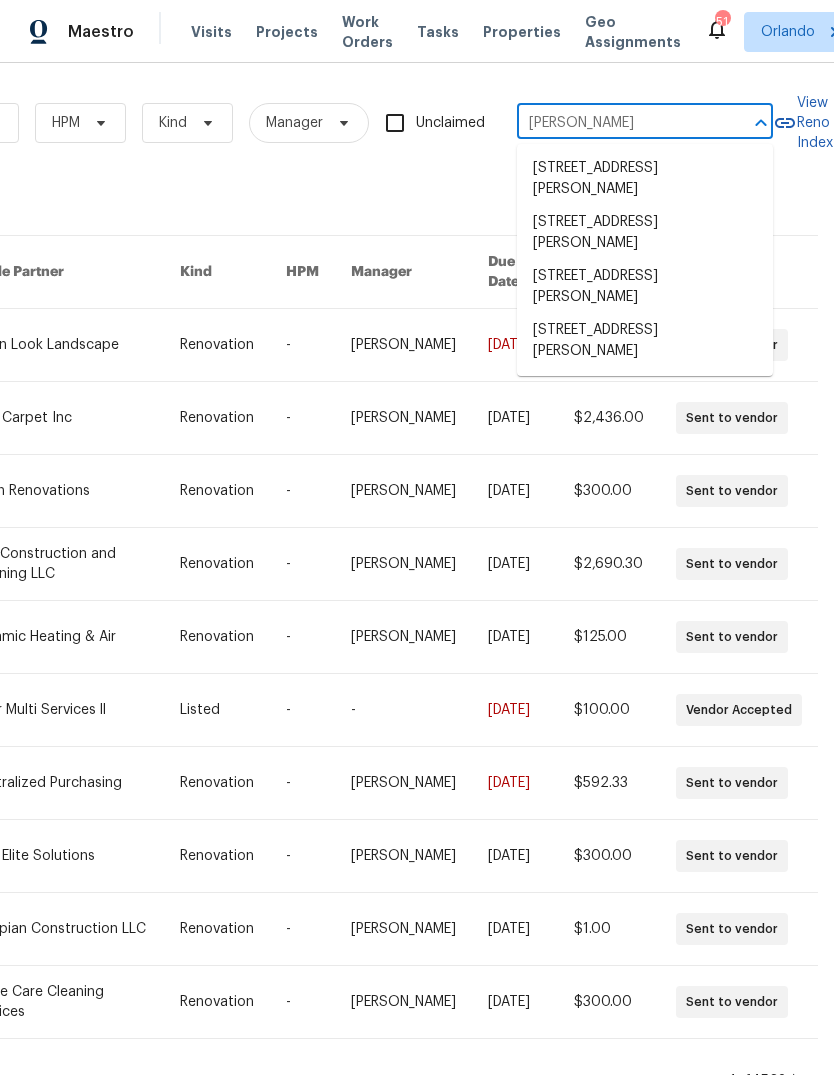 click on "[STREET_ADDRESS][PERSON_NAME]" at bounding box center [645, 287] 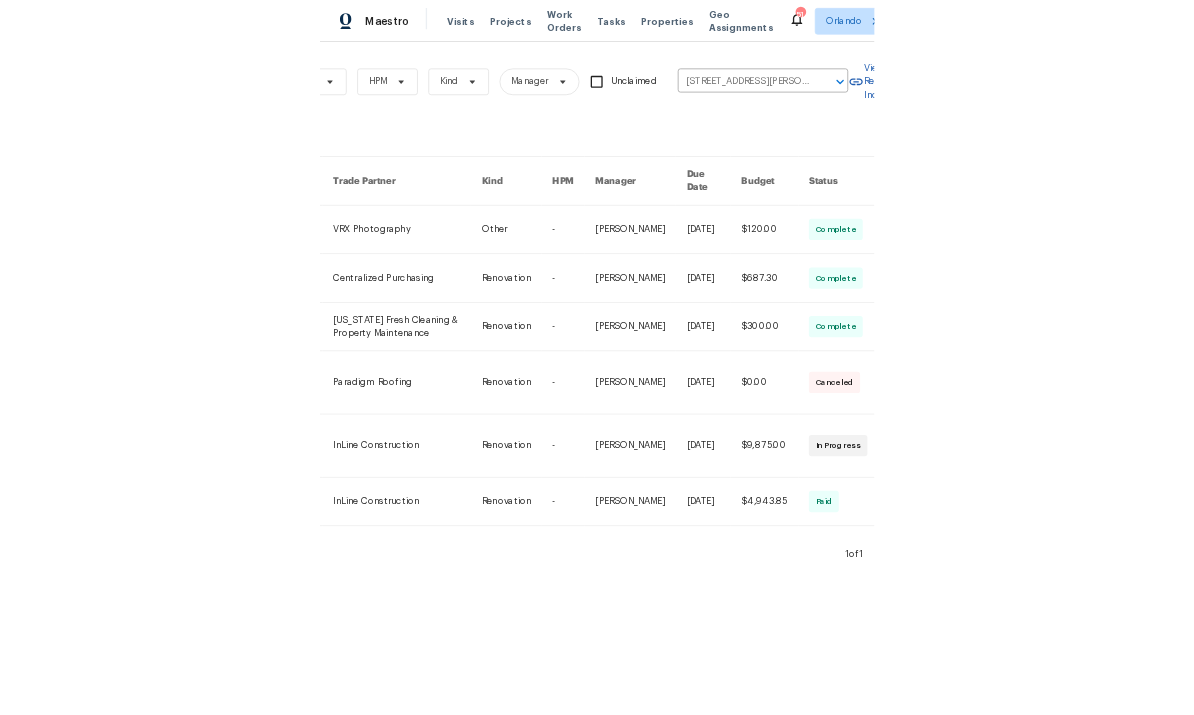 scroll, scrollTop: 0, scrollLeft: 306, axis: horizontal 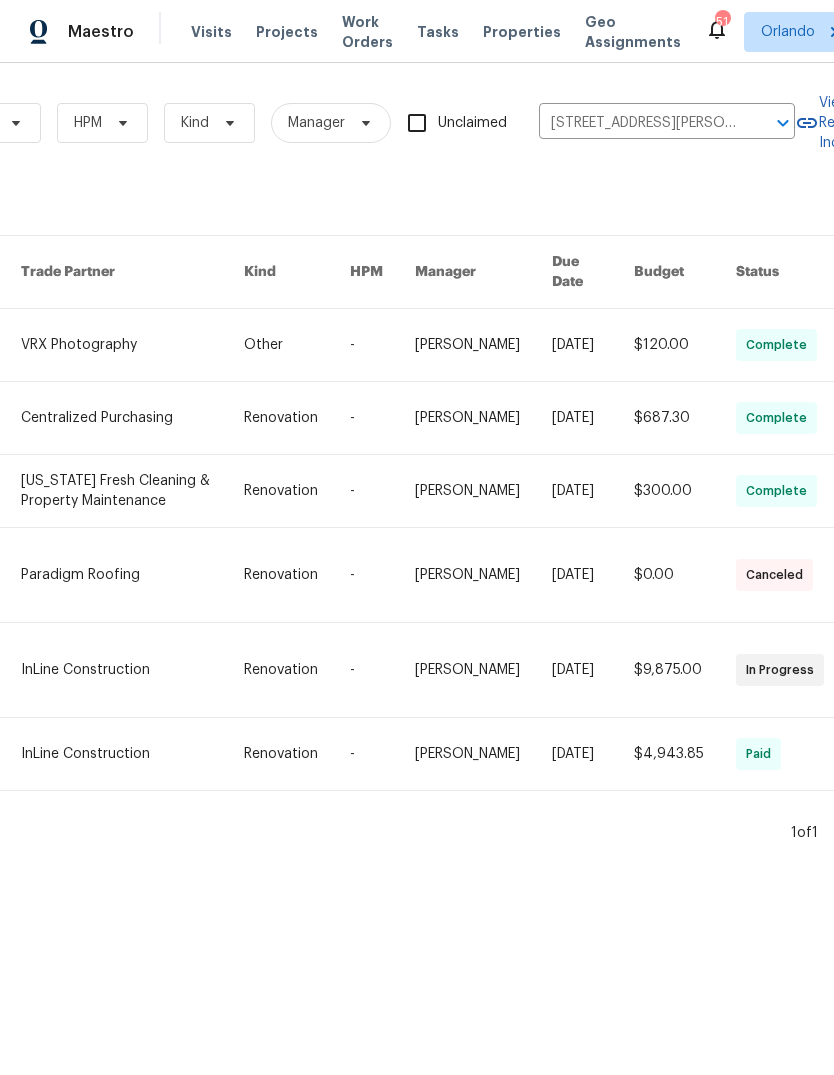 click on "Maestro Visits Projects Work Orders Tasks Properties Geo Assignments 51 Orlando Carl Biederman Work Orders Vendor Status HPM Kind Manager Unclaimed 2364 Howland Blvd, Deltona, FL 32738 ​ View Reno Index 6 work orders Address Messages Trade Partner Kind HPM Manager Due Date Budget Status 2364 Howland Blvd, Deltona, FL   32738 VRX Photography Other - Swastik Mohanty 7/17/2025 $120.00 Complete 2364 Howland Blvd, Deltona, FL   32738 Centralized Purchasing Renovation - Tim Hochradel 7/3/2025 $687.30 Complete 2364 Howland Blvd, Deltona, FL   32738 Florida Fresh Cleaning & Property Maintenance Renovation - Carl Biederman 7/11/2025 $300.00 Complete 2364 Howland Blvd, Deltona, FL   32738 1 Paradigm Roofing Renovation - Carl Biederman 7/25/2025 $0.00 Canceled 2364 Howland Blvd, Deltona, FL   32738 1 InLine Construction Renovation - Carl Biederman 7/25/2025 $9,875.00 In Progress 2364 Howland Blvd, Deltona, FL   32738 InLine Construction Renovation - Carl Biederman 7/8/2025 $4,943.85 Paid Last updated  7/21/2025 1  of" at bounding box center [417, 429] 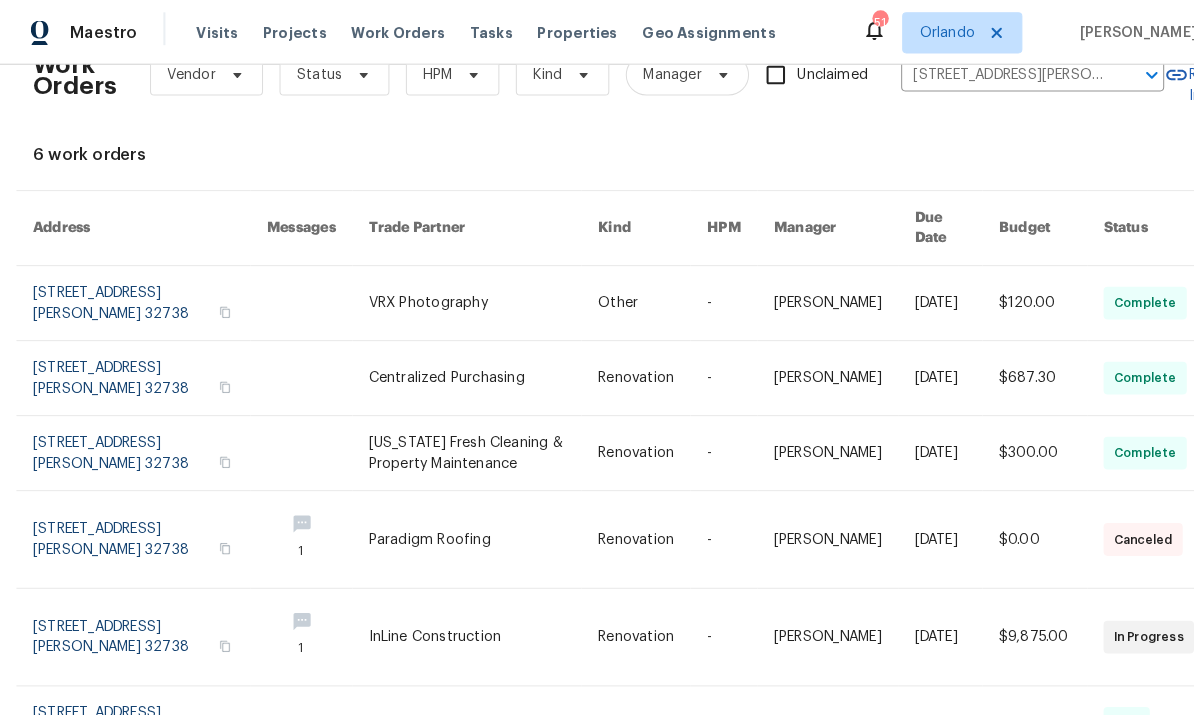 scroll, scrollTop: 49, scrollLeft: 0, axis: vertical 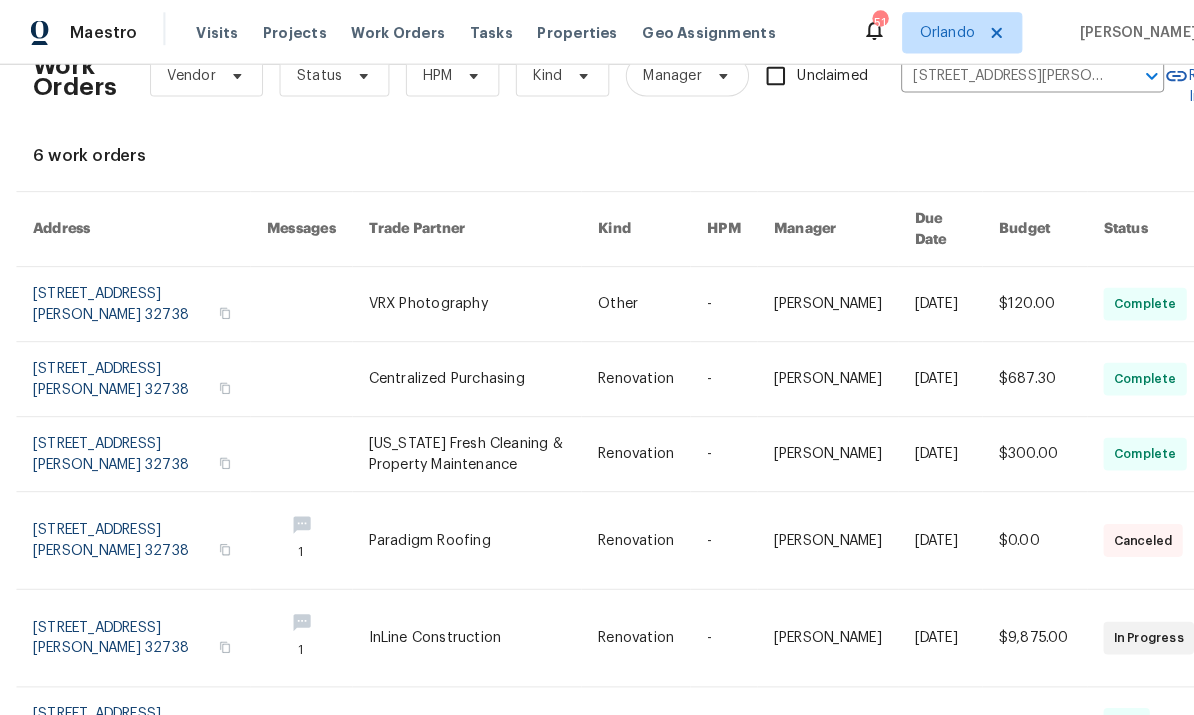 click at bounding box center (146, 296) 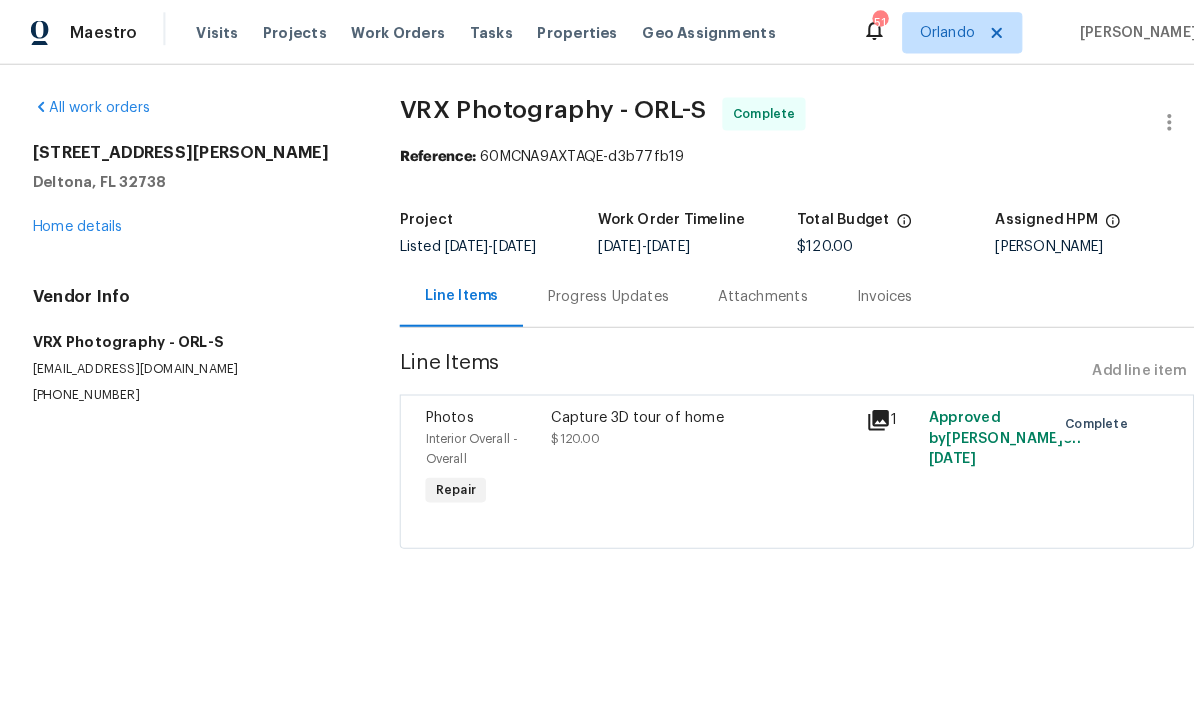 click on "2364 Howland Blvd Deltona, FL 32738 Home details" at bounding box center [186, 185] 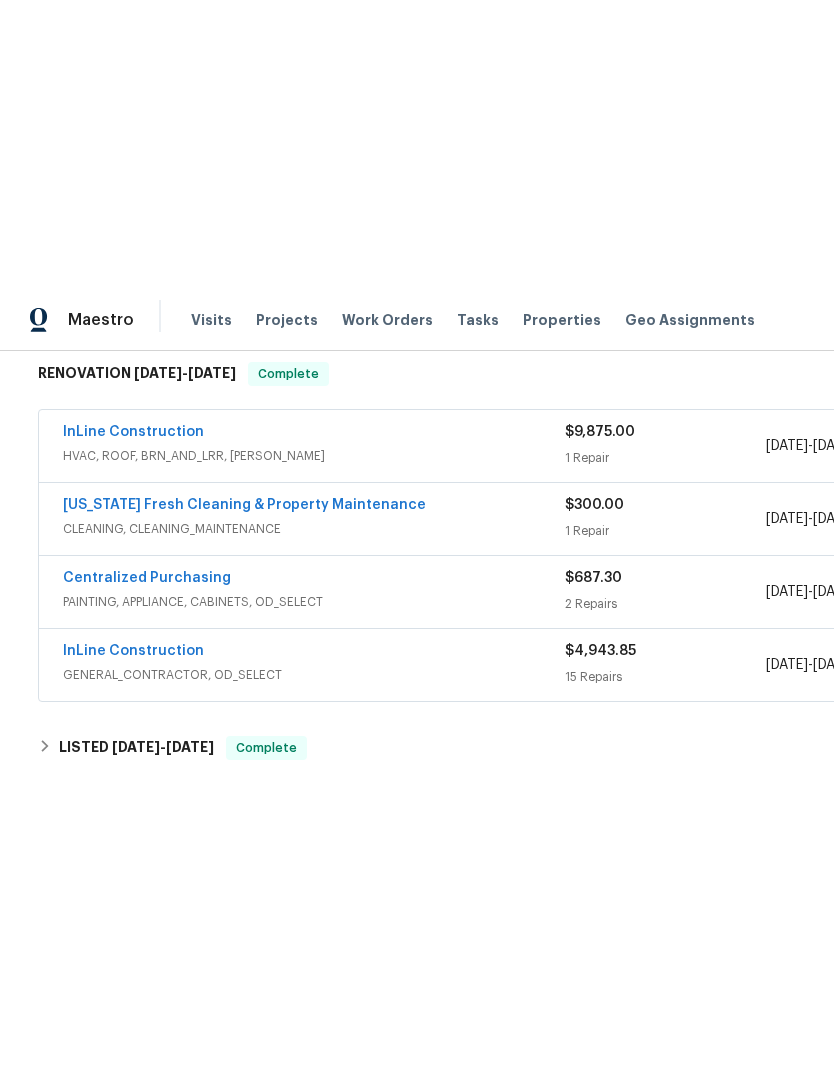 scroll, scrollTop: 324, scrollLeft: 0, axis: vertical 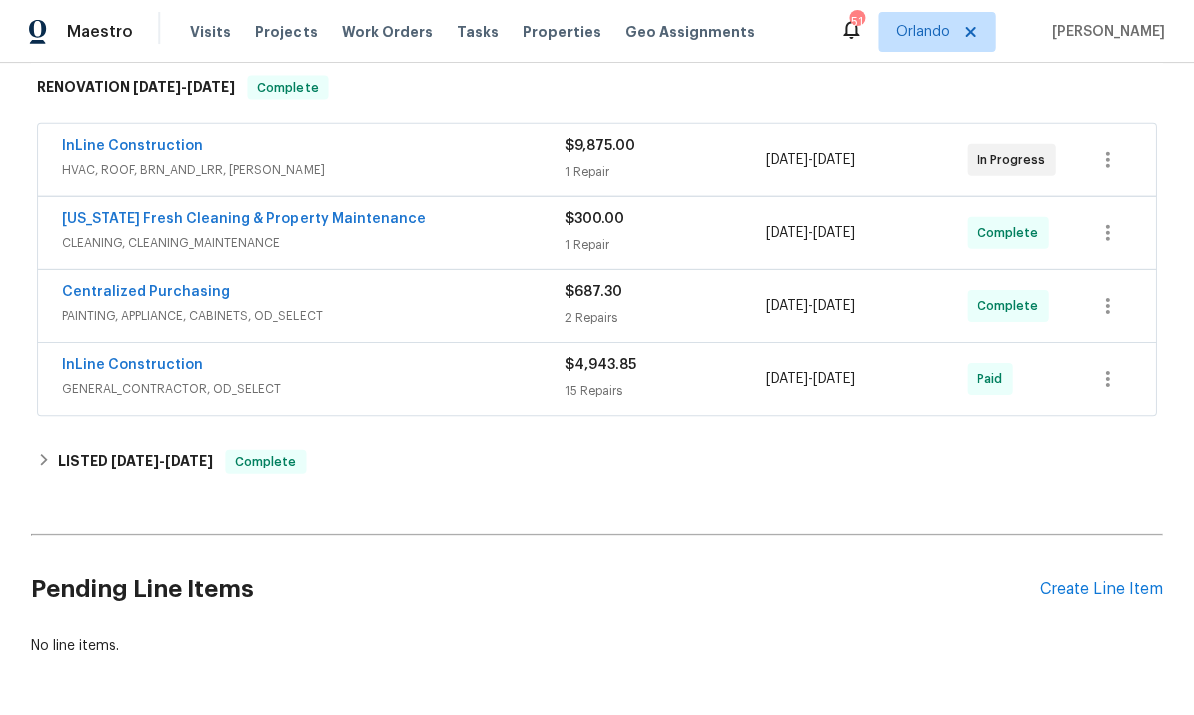 click on "Create Line Item" at bounding box center (1100, 588) 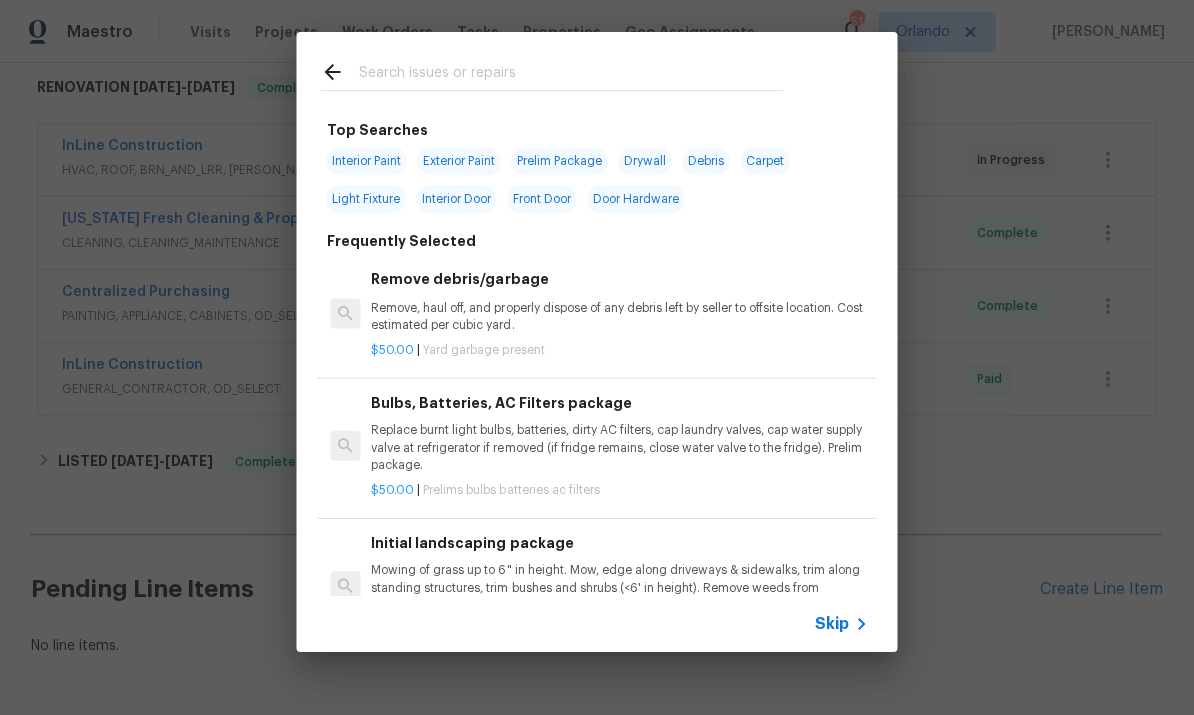 click at bounding box center [571, 75] 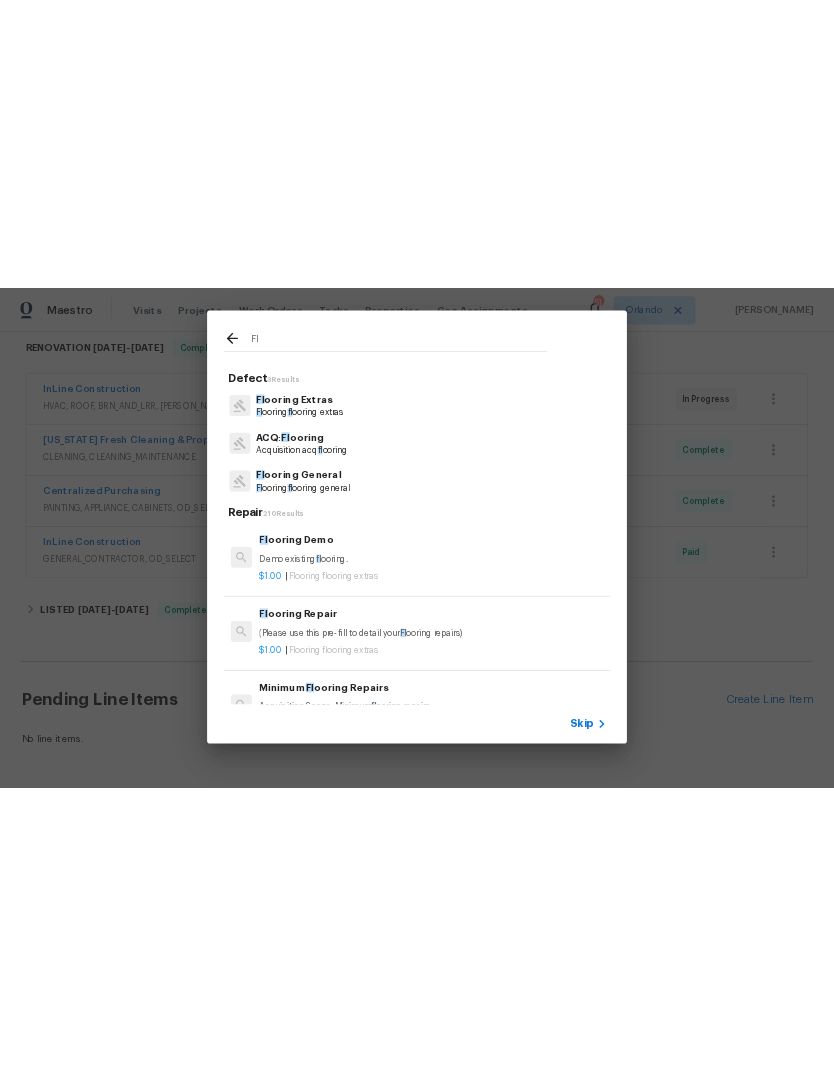 scroll, scrollTop: 0, scrollLeft: 0, axis: both 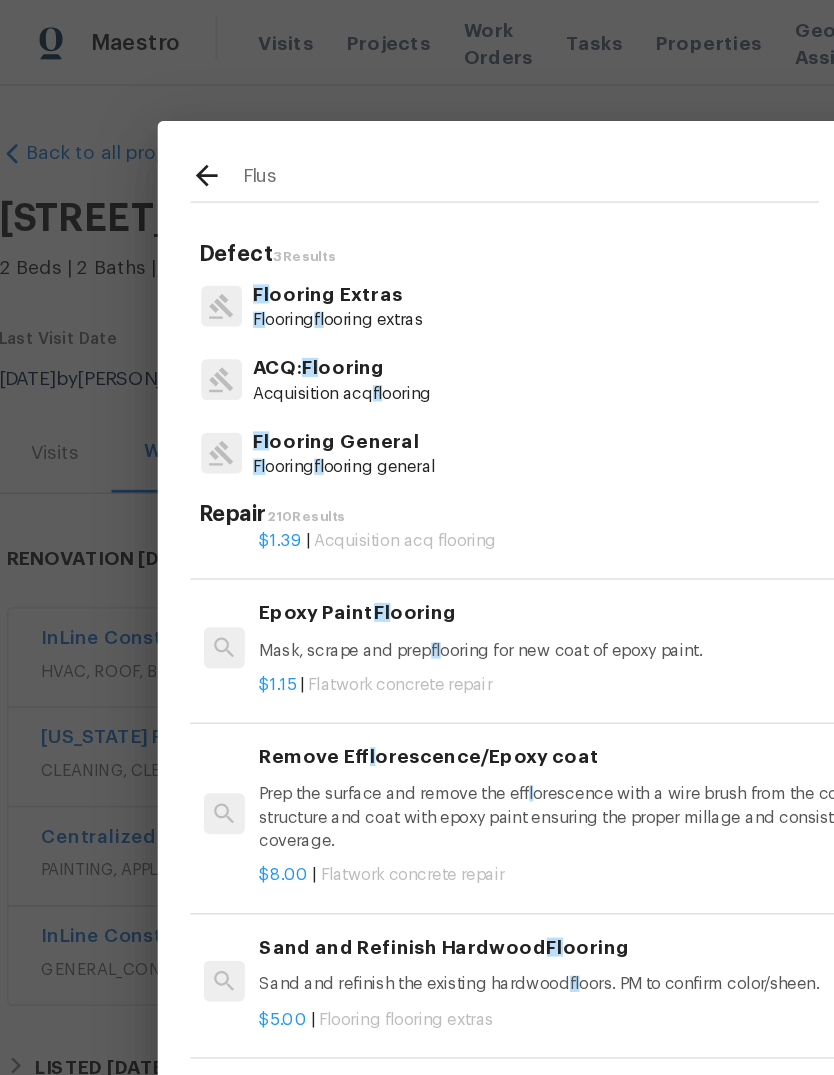 type on "Flush" 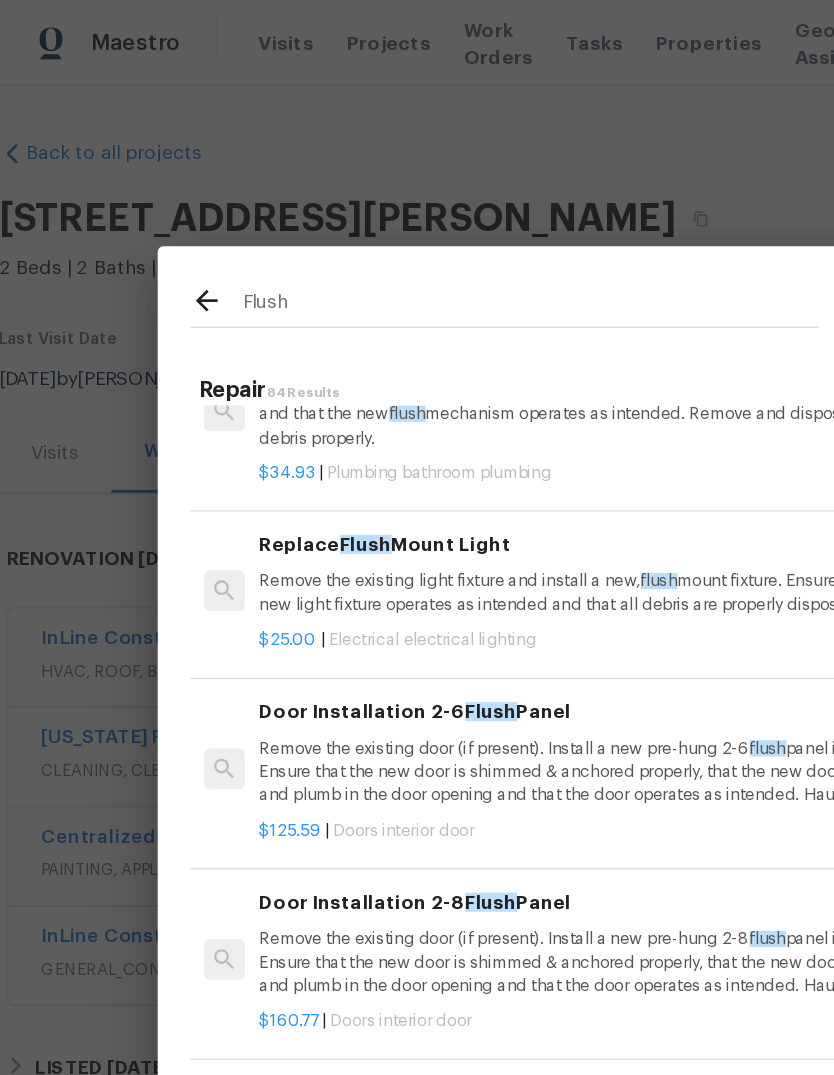 scroll, scrollTop: 65, scrollLeft: 0, axis: vertical 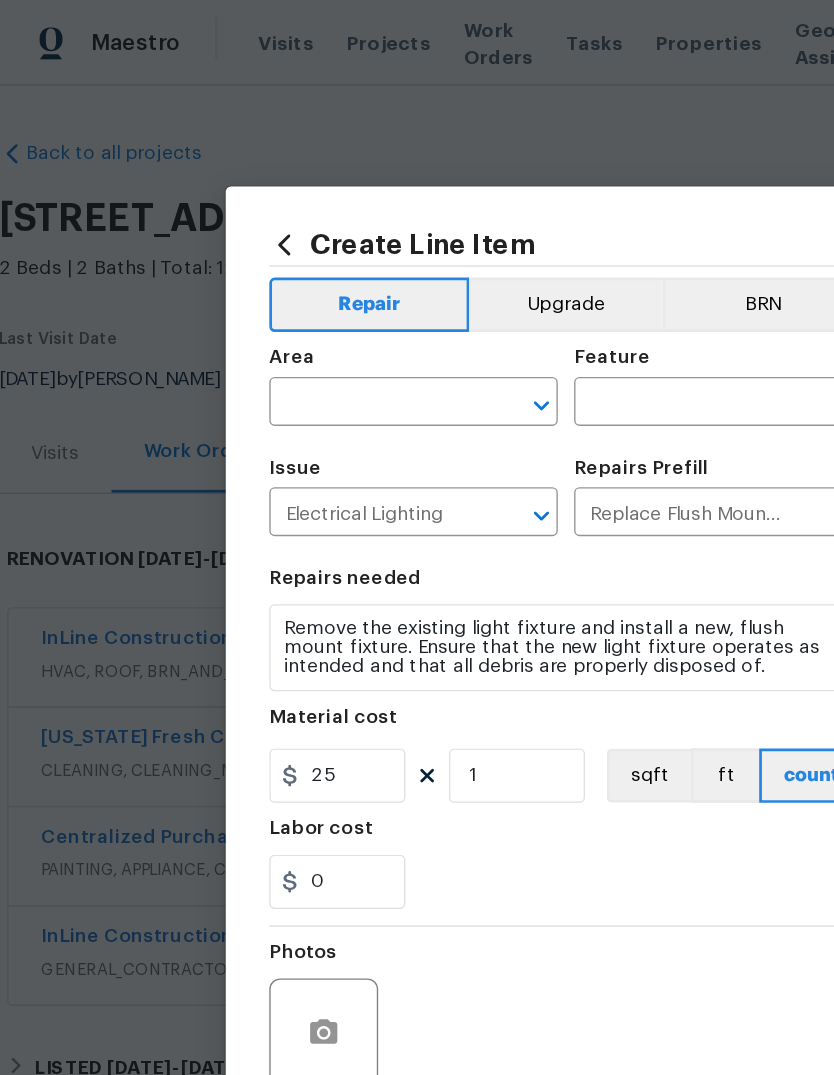 click on "Repairs needed" at bounding box center [417, 431] 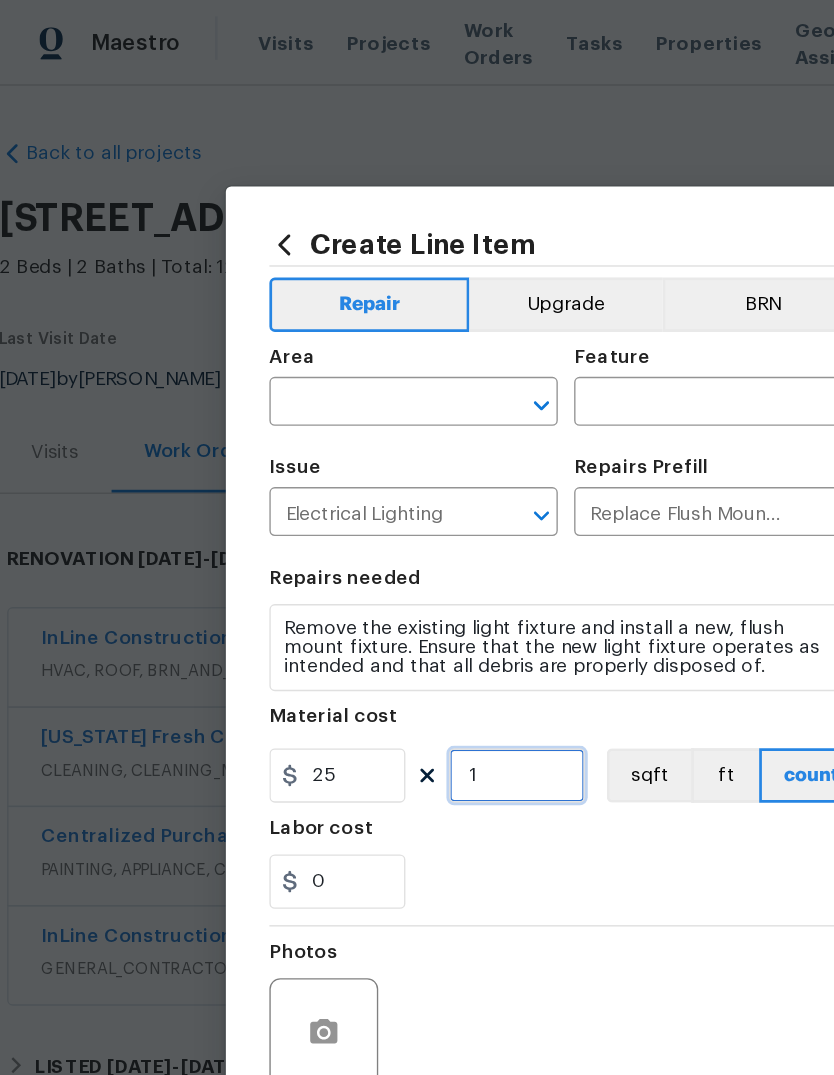 click on "1" at bounding box center [381, 570] 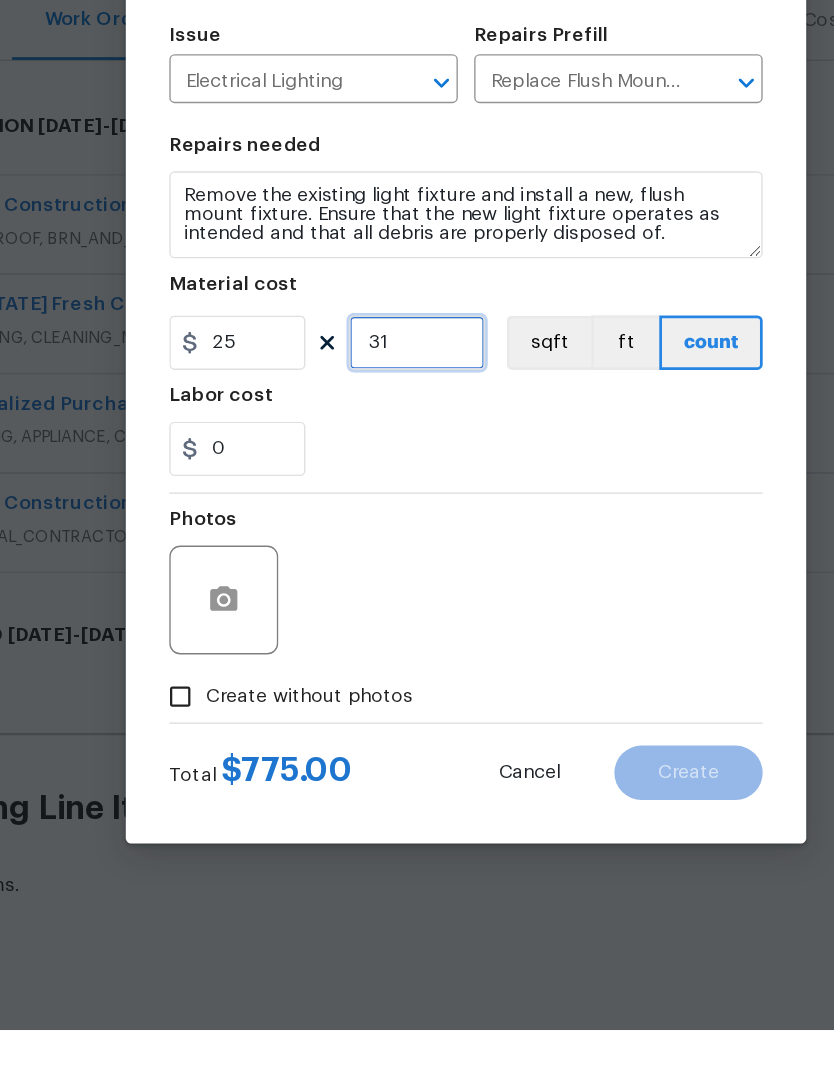 click on "31" at bounding box center (381, 570) 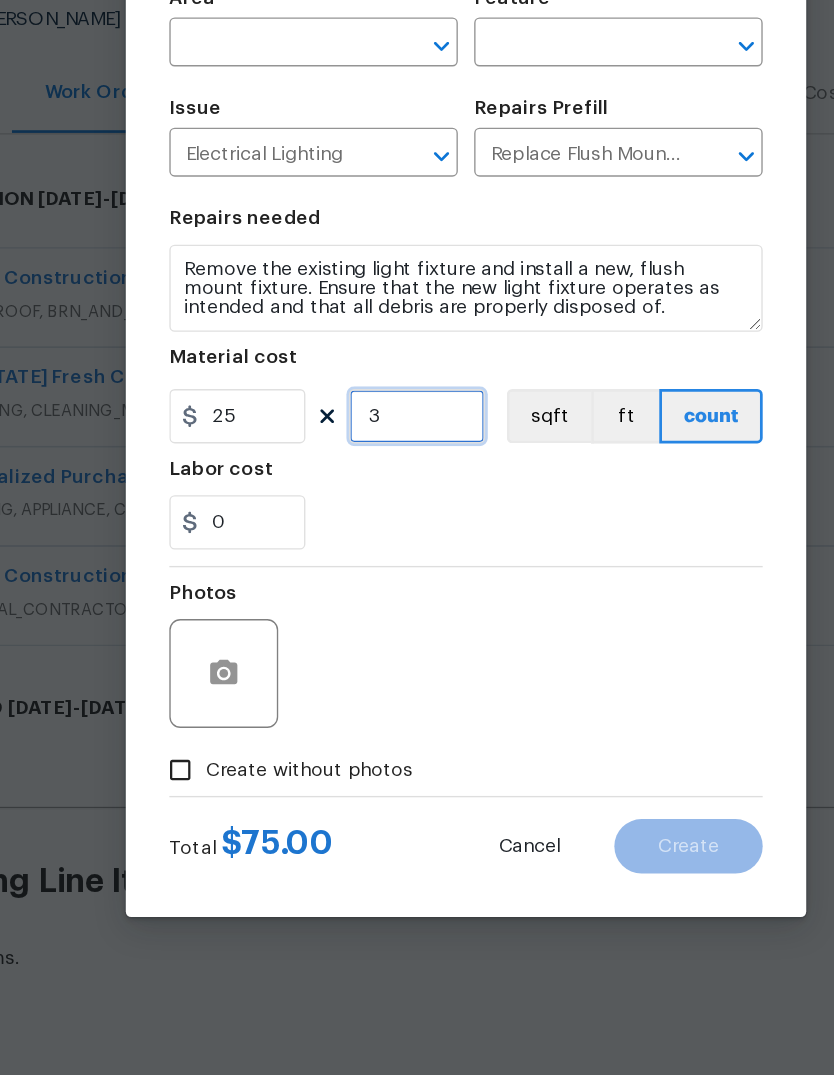 type on "3" 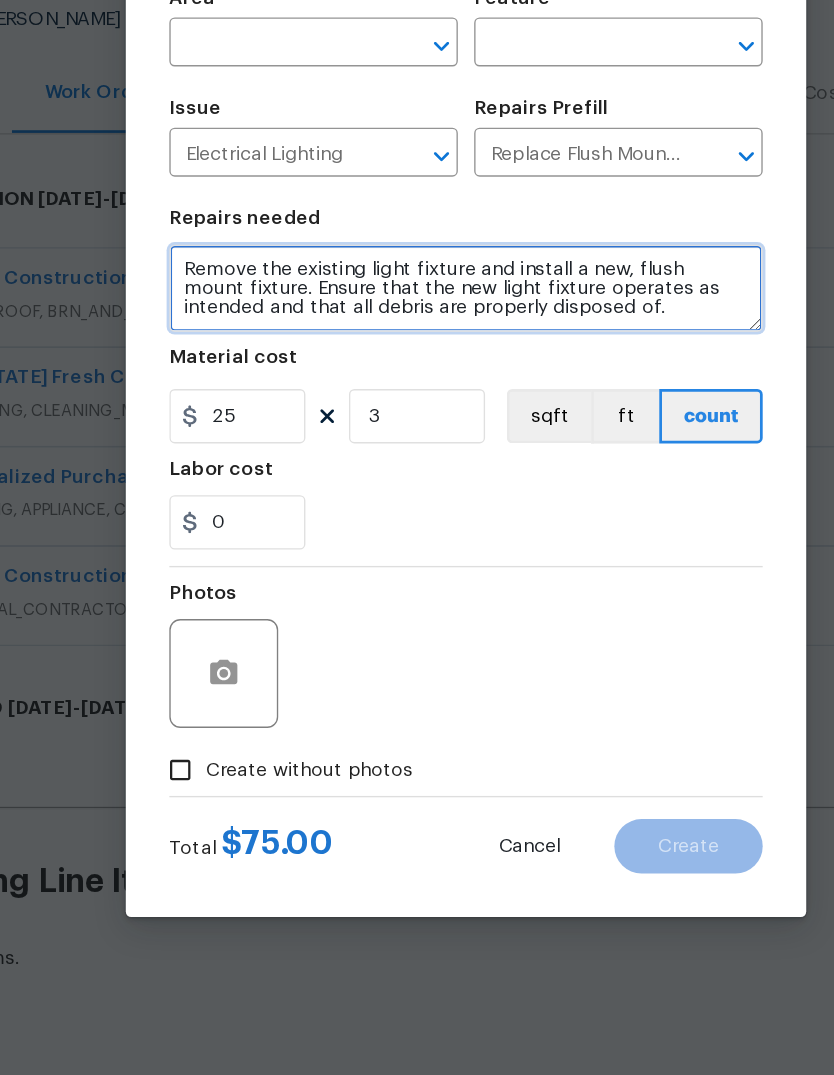 click on "Remove the existing light fixture and install a new, flush mount fixture. Ensure that the new light fixture operates as intended and that all debris are properly disposed of." at bounding box center [417, 476] 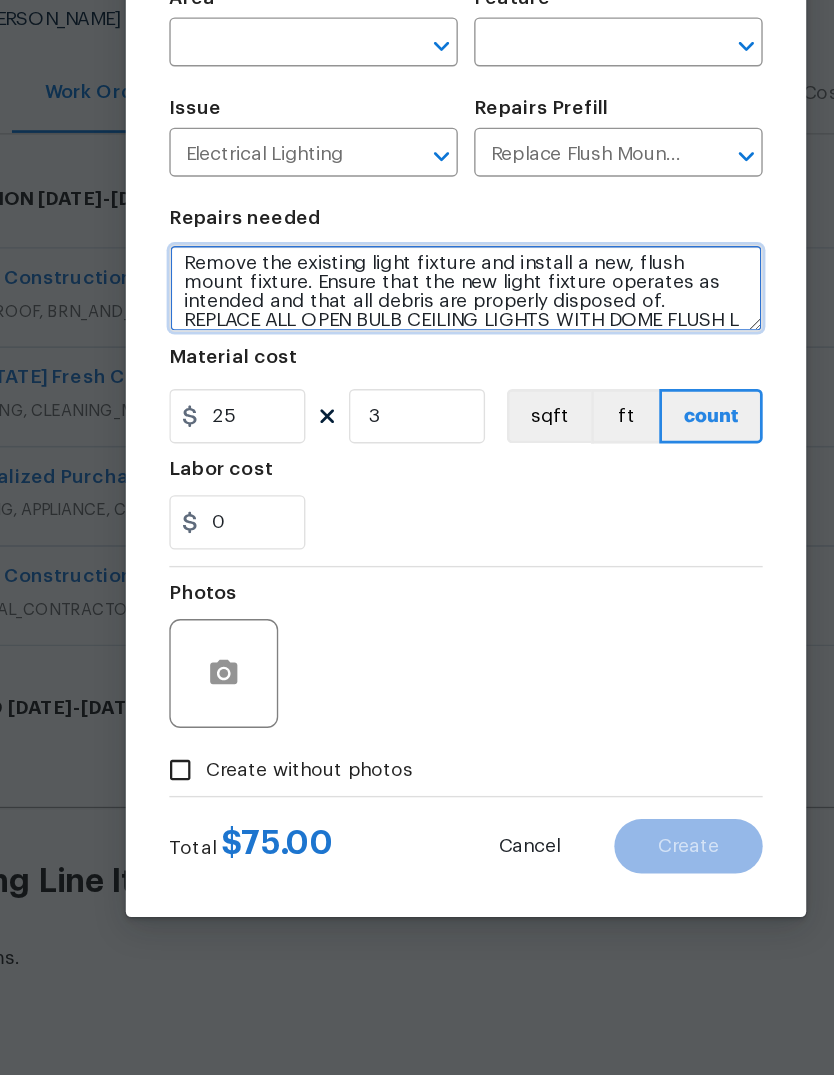 scroll, scrollTop: 28, scrollLeft: 0, axis: vertical 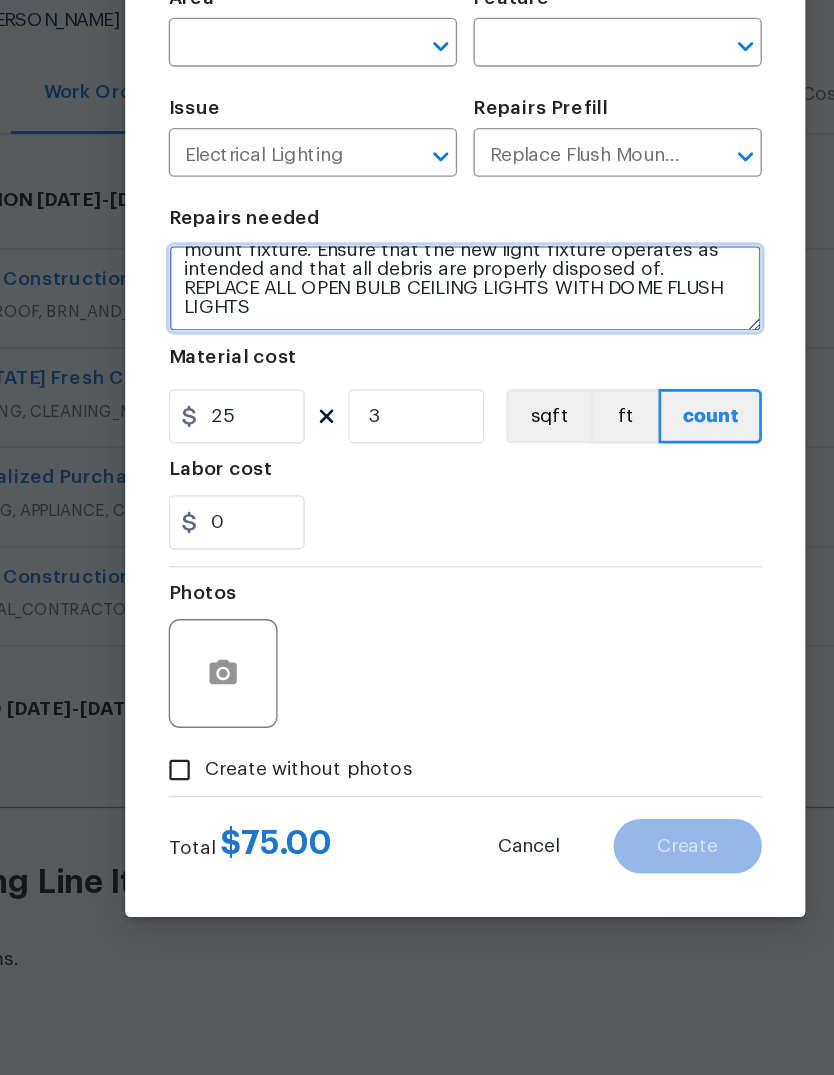 type on "Remove the existing light fixture and install a new, flush mount fixture. Ensure that the new light fixture operates as intended and that all debris are properly disposed of.
REPLACE ALL OPEN BULB CEILING LIGHTS WITH DOME FLUSH LIGHTS" 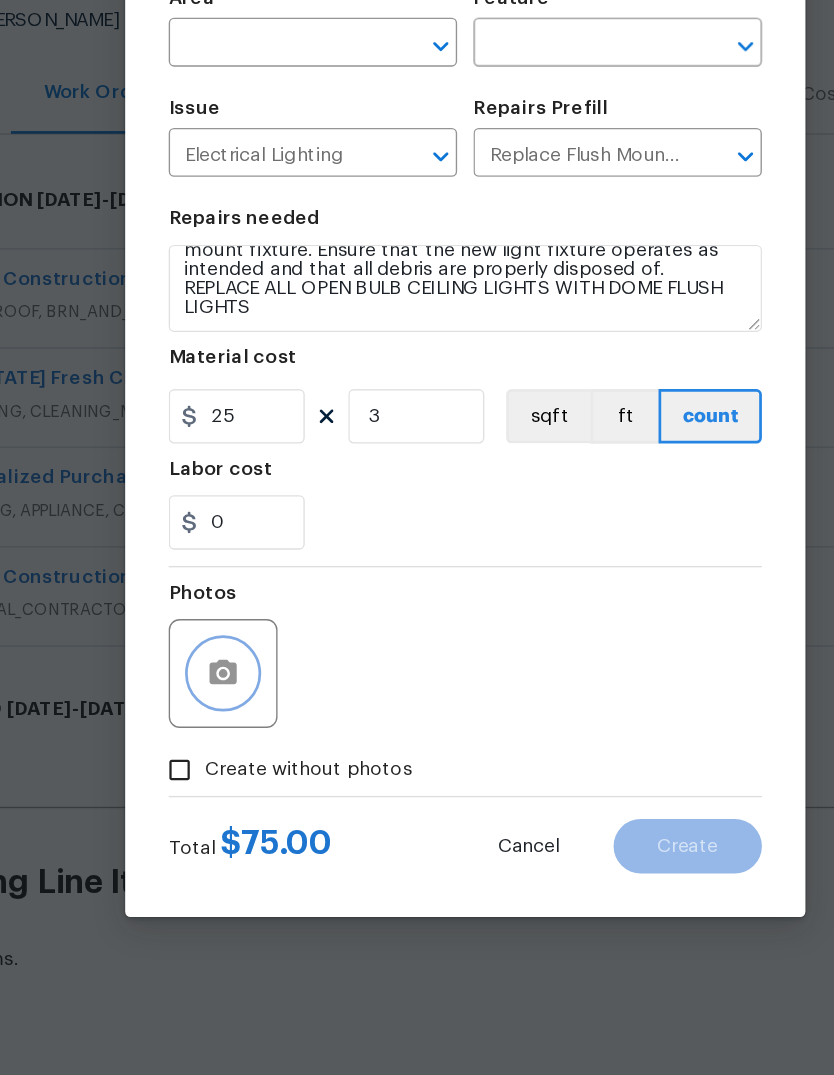 click 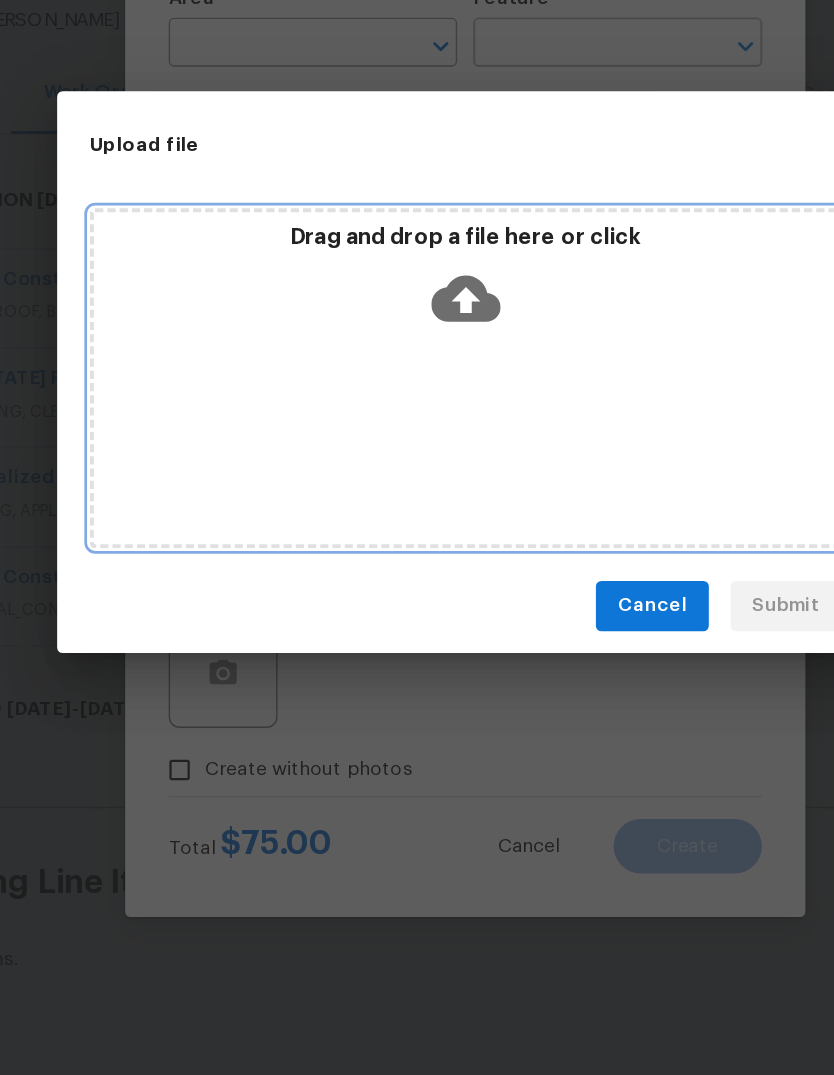 click on "Drag and drop a file here or click" at bounding box center (417, 542) 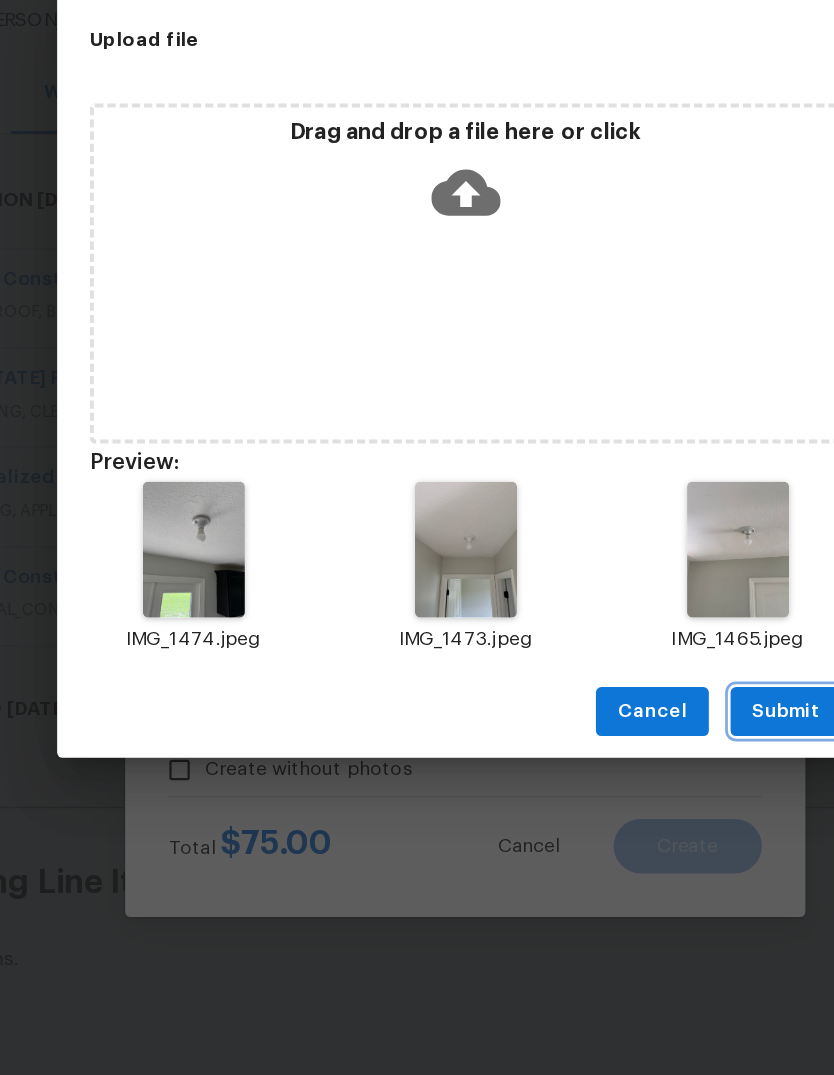 click on "Submit" at bounding box center (652, 787) 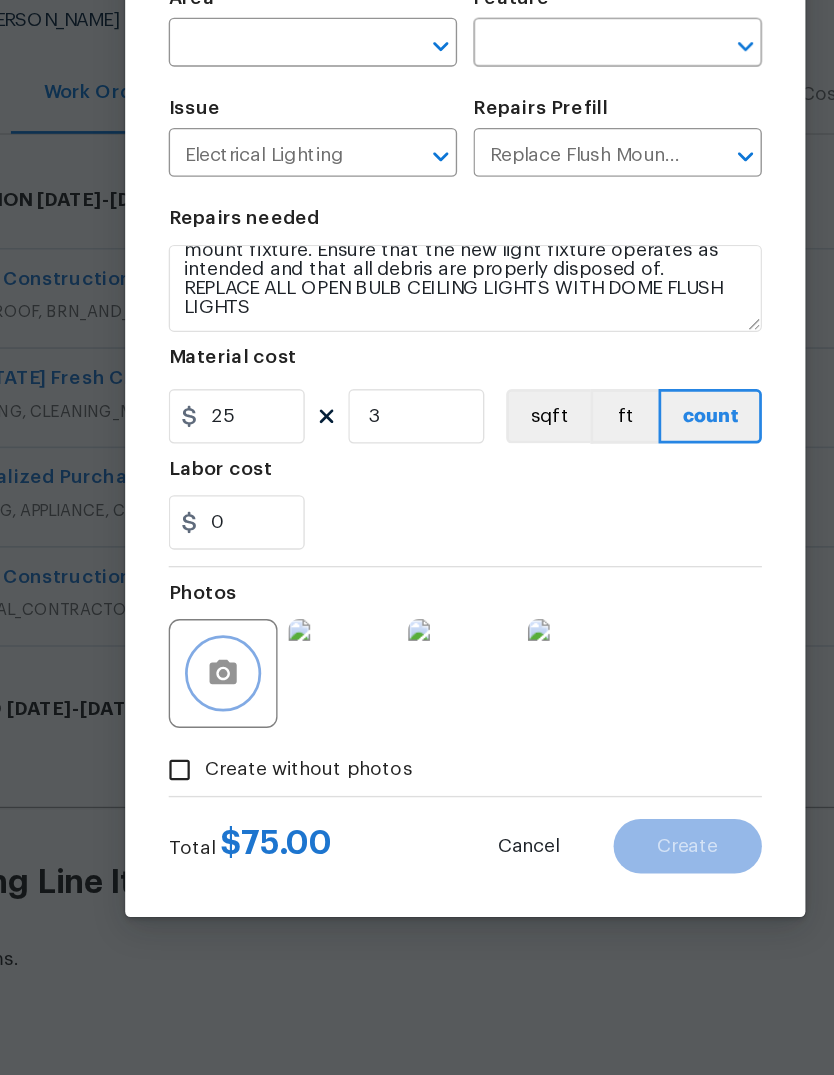click 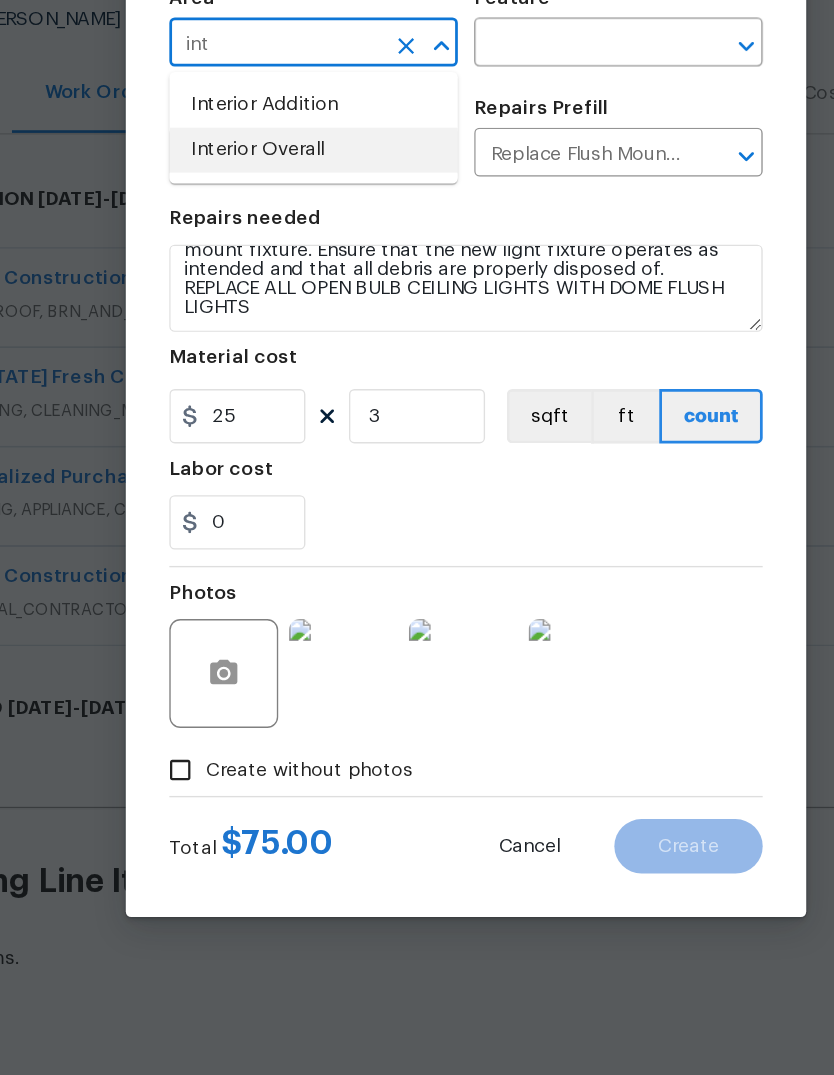 click on "Interior Overall" at bounding box center [305, 374] 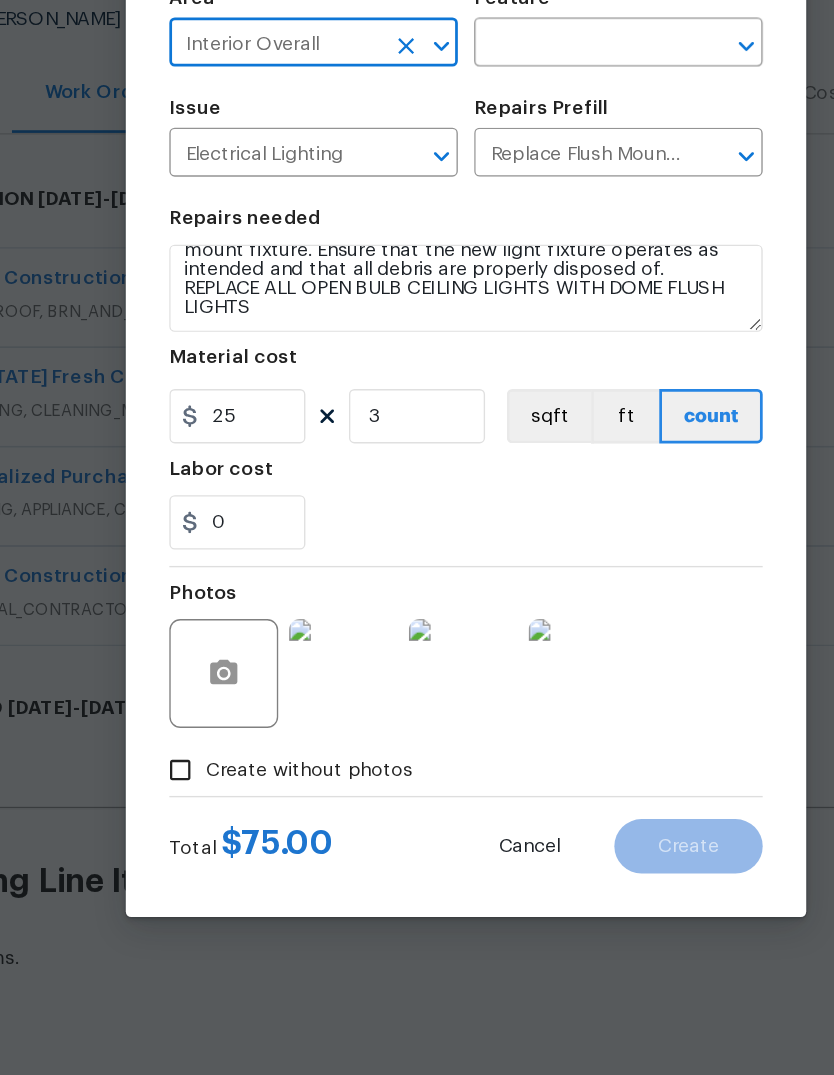 click at bounding box center (501, 297) 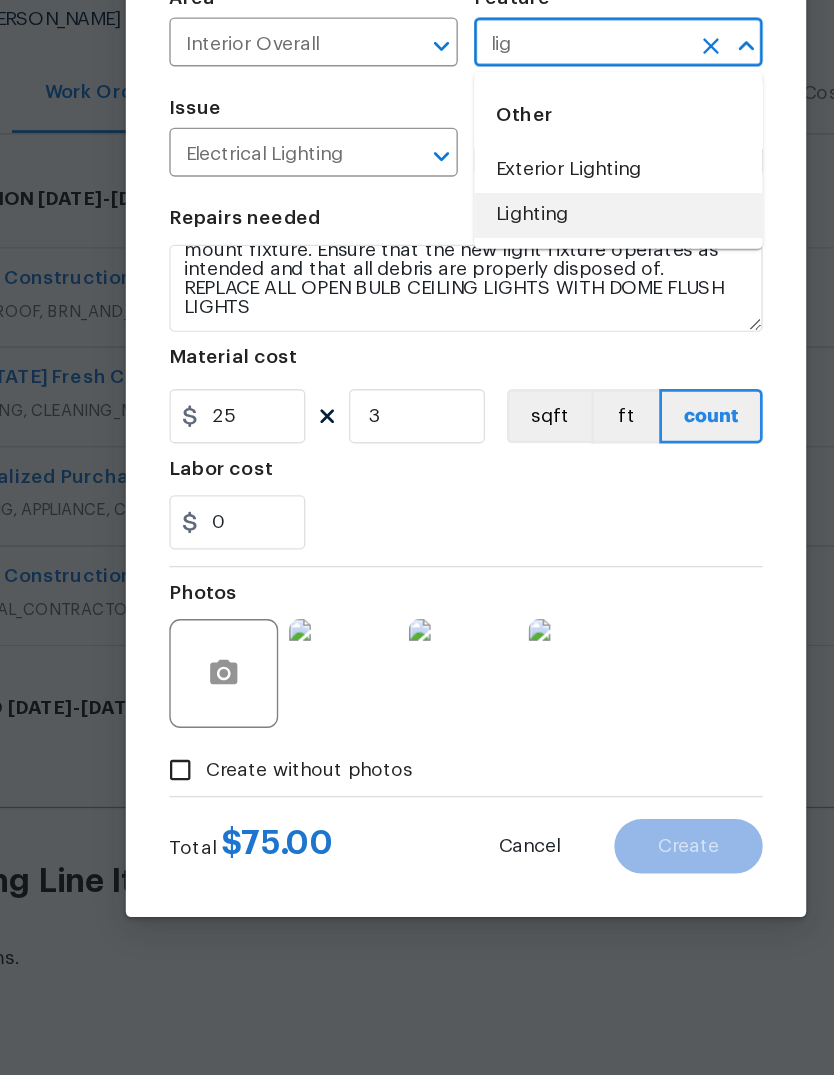 click on "Lighting" at bounding box center (529, 422) 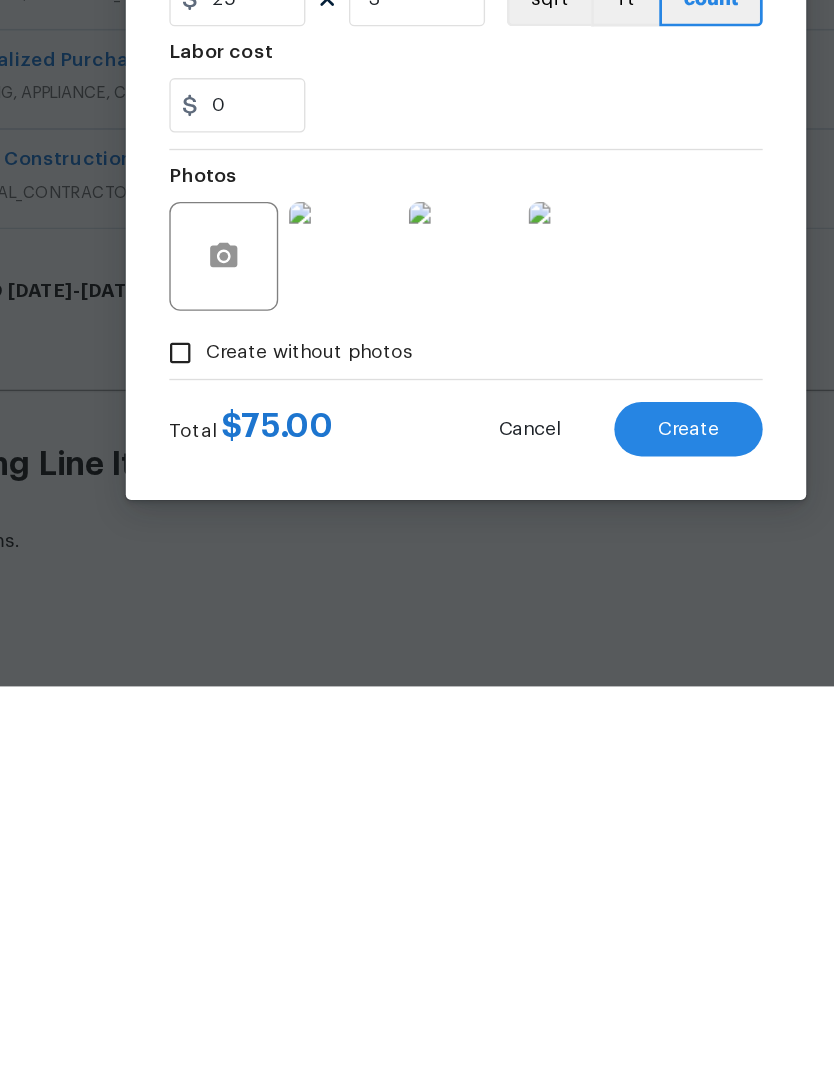 scroll, scrollTop: 39, scrollLeft: 0, axis: vertical 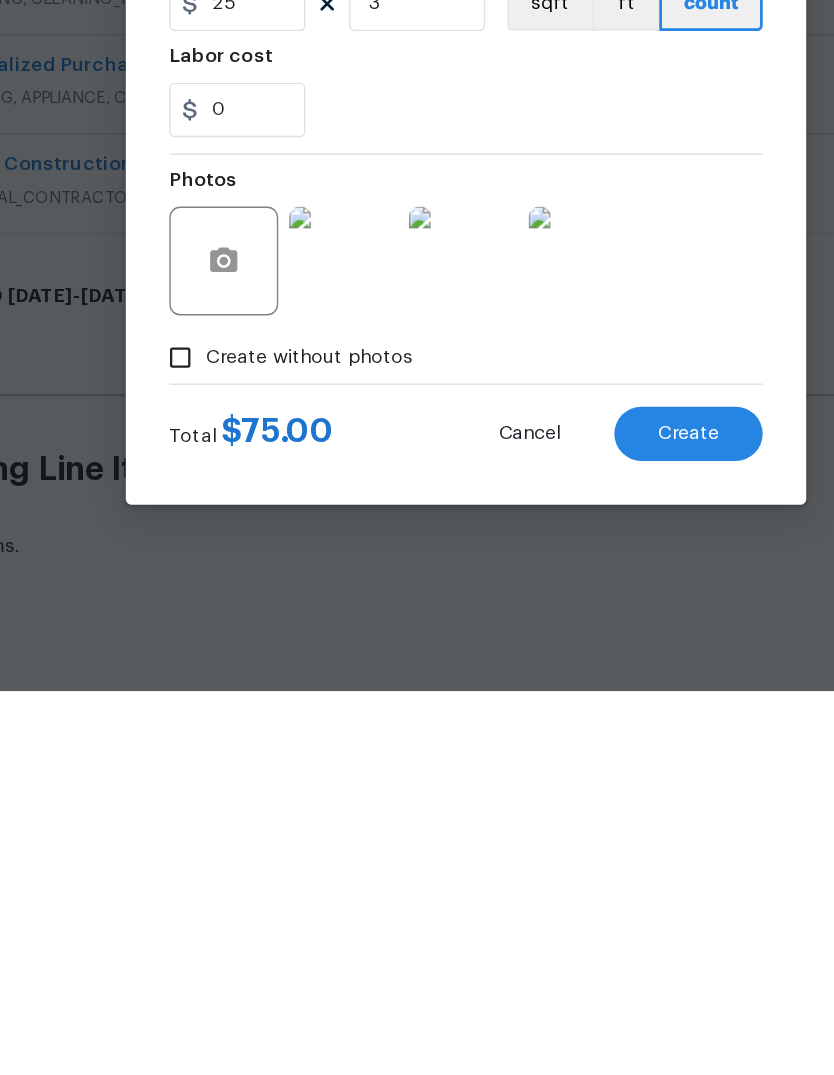click on "Create" at bounding box center (580, 886) 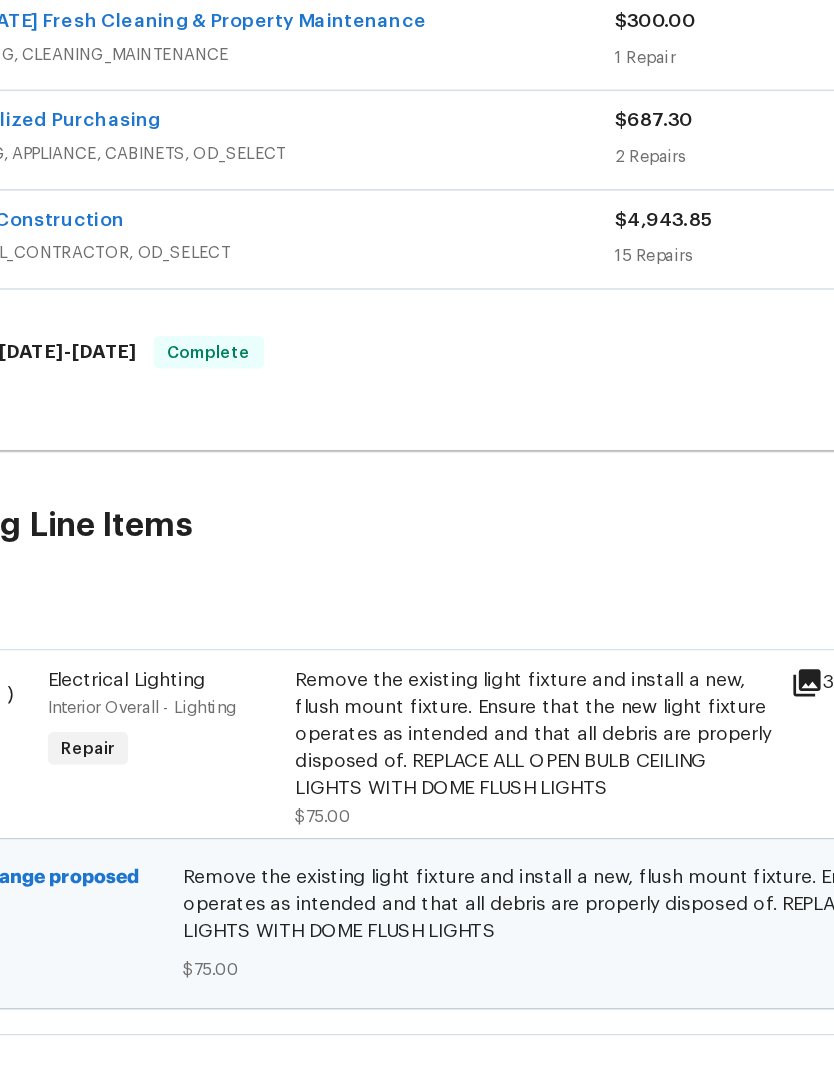 scroll, scrollTop: 243, scrollLeft: 5, axis: both 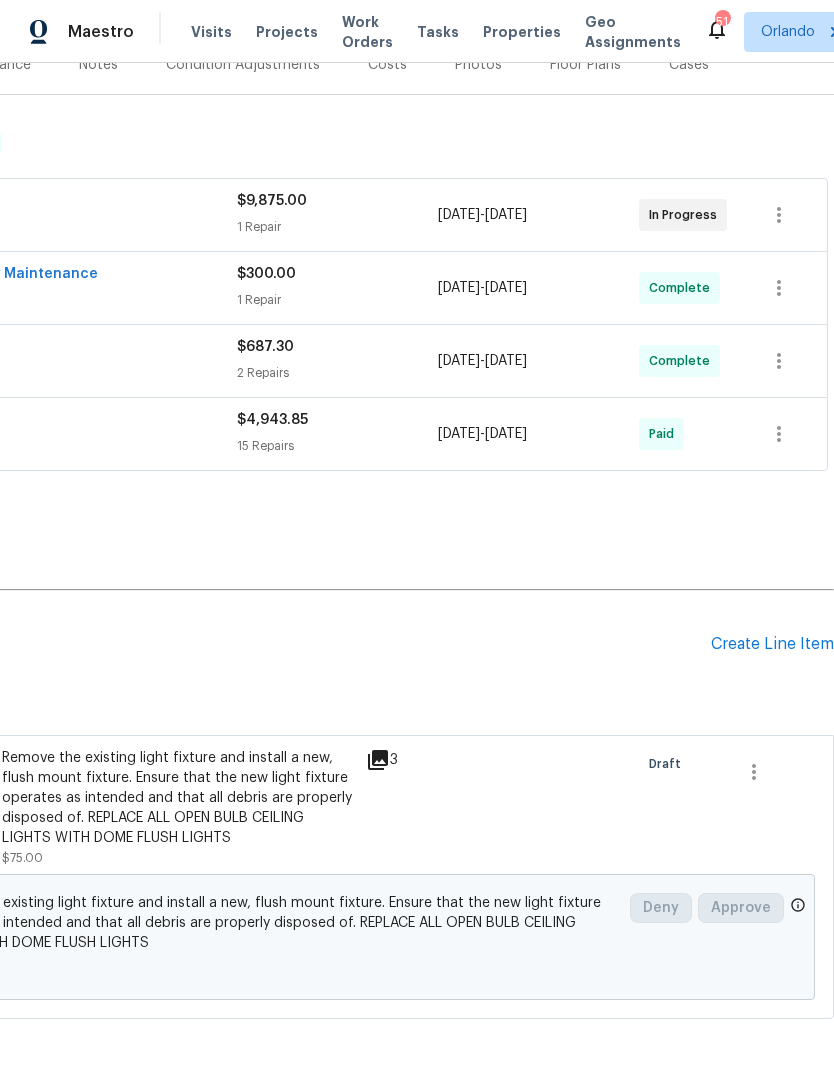 click on "Create Line Item" at bounding box center [772, 644] 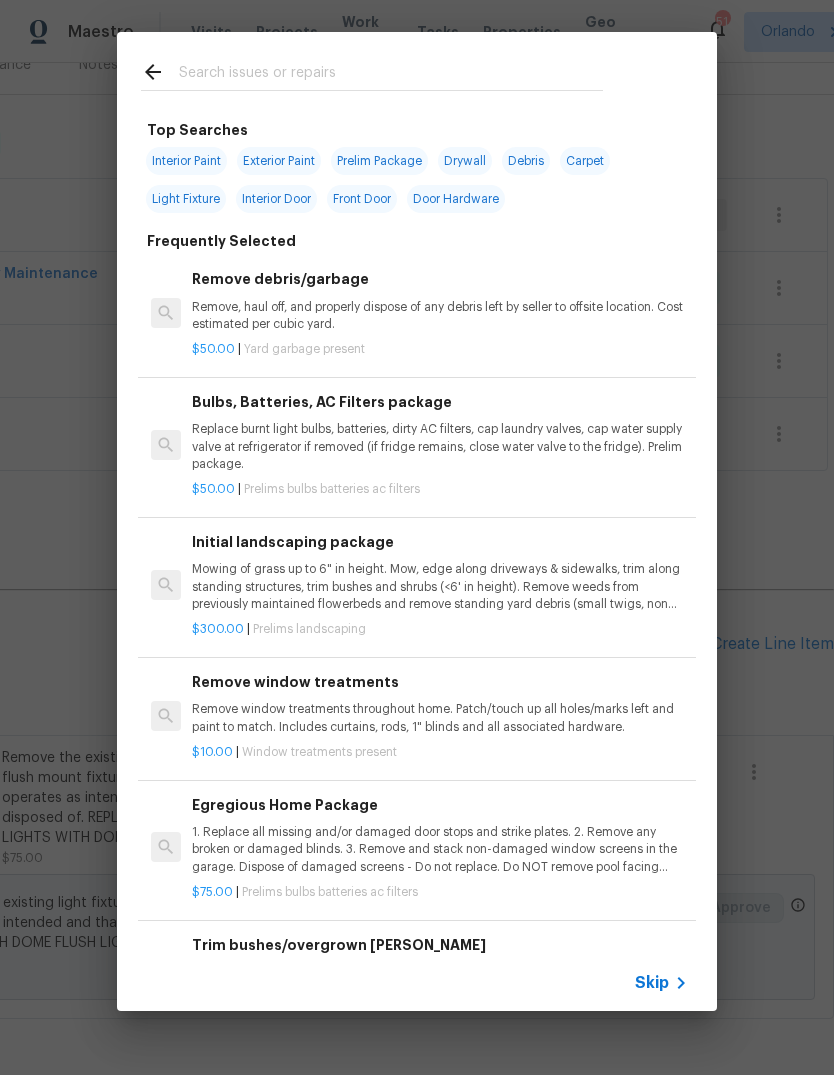 click at bounding box center [372, 71] 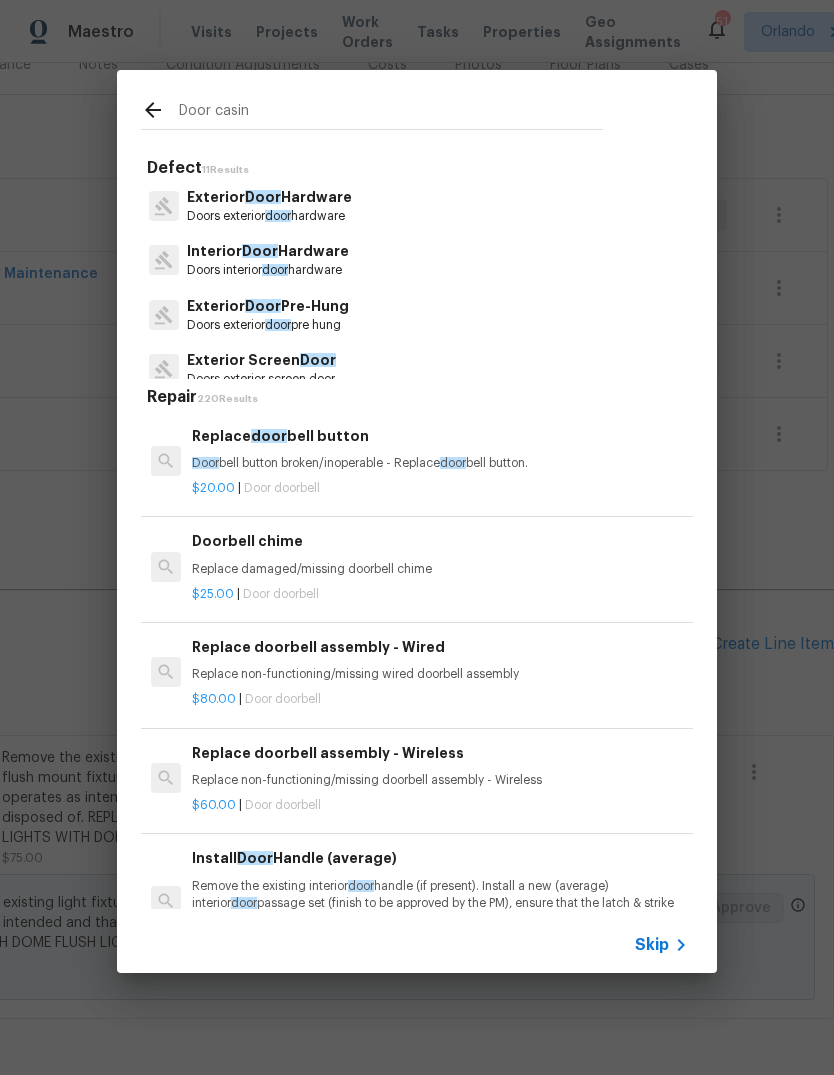 type on "Door casing" 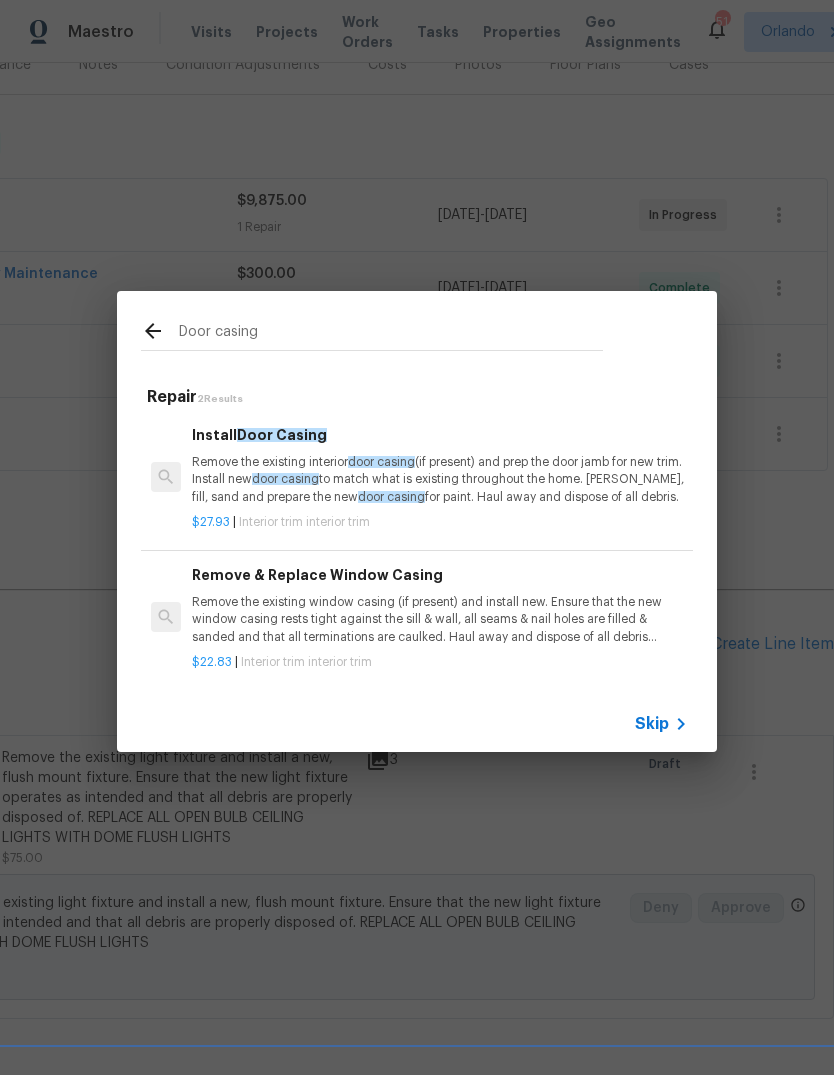 click on "Remove the existing interior  door casing  (if present) and prep the door jamb for new trim. Install new  door casing  to match what is existing throughout the home. Caulk, fill, sand and prepare the new  door casing  for paint. Haul away and dispose of all debris." at bounding box center (440, 479) 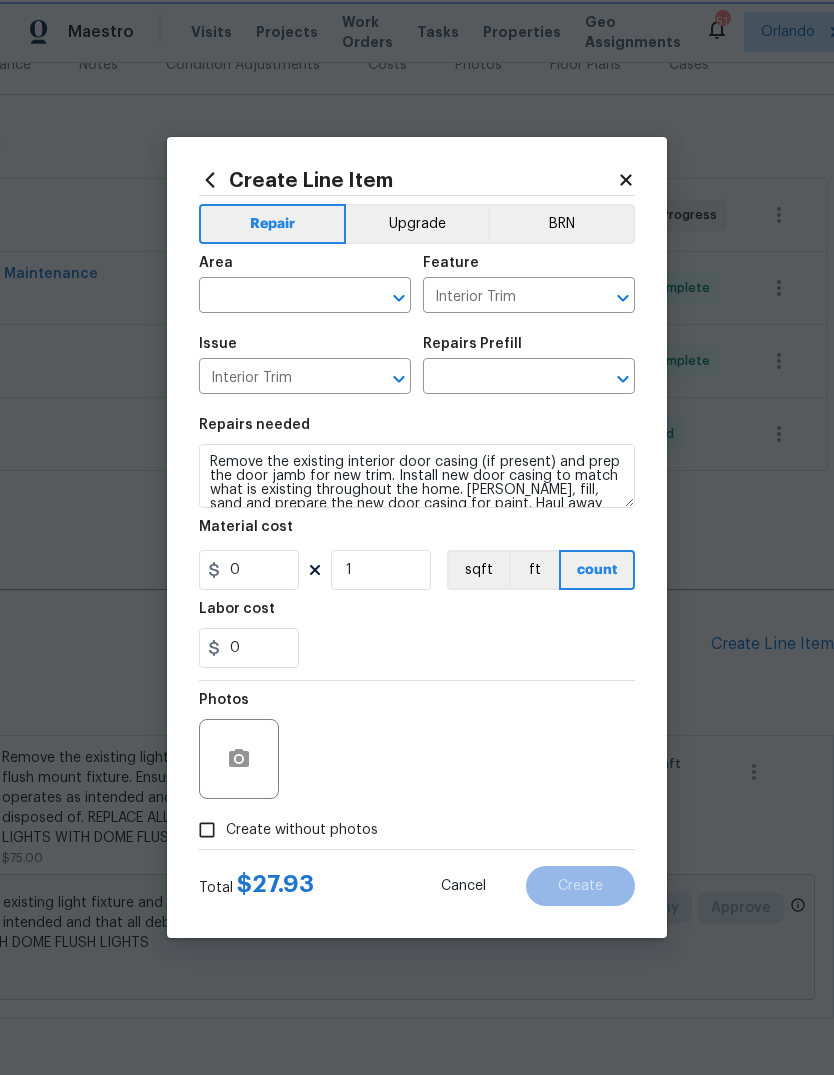 type on "Install Door Casing $27.93" 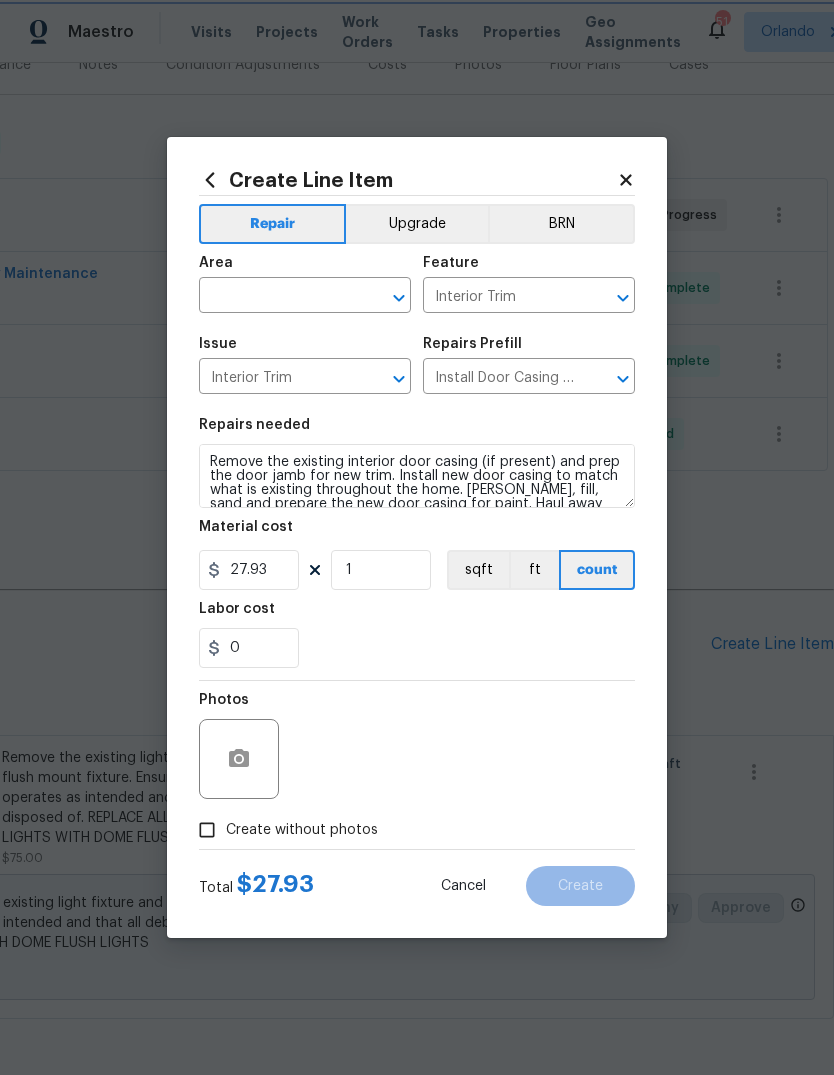 click on "Create Line Item Repair Upgrade BRN Area ​ Feature Interior Trim ​ Issue Interior Trim ​ Repairs Prefill Install Door Casing $27.93 ​ Repairs needed Remove the existing interior door casing (if present) and prep the door jamb for new trim. Install new door casing to match what is existing throughout the home. Caulk, fill, sand and prepare the new door casing for paint. Haul away and dispose of all debris. Material cost 27.93 1 sqft ft count Labor cost 0 Photos Create without photos Total   $ 27.93 Cancel Create" at bounding box center [417, 537] 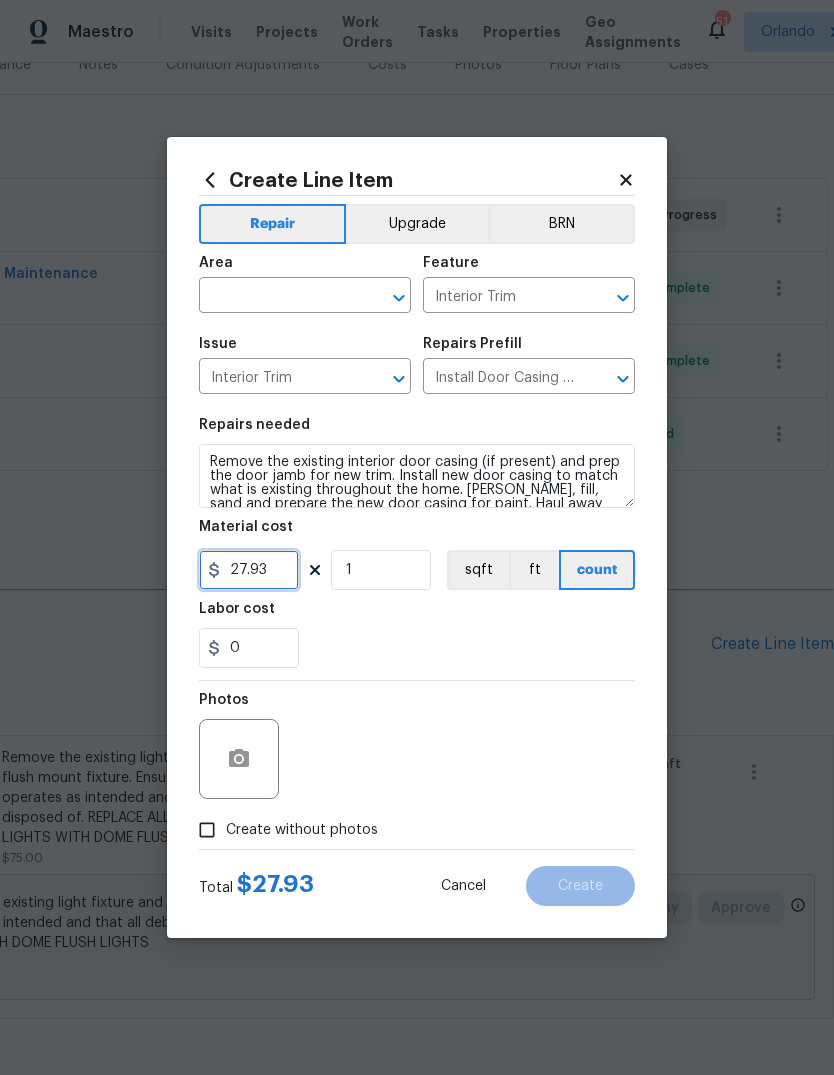 click on "27.93" at bounding box center (249, 570) 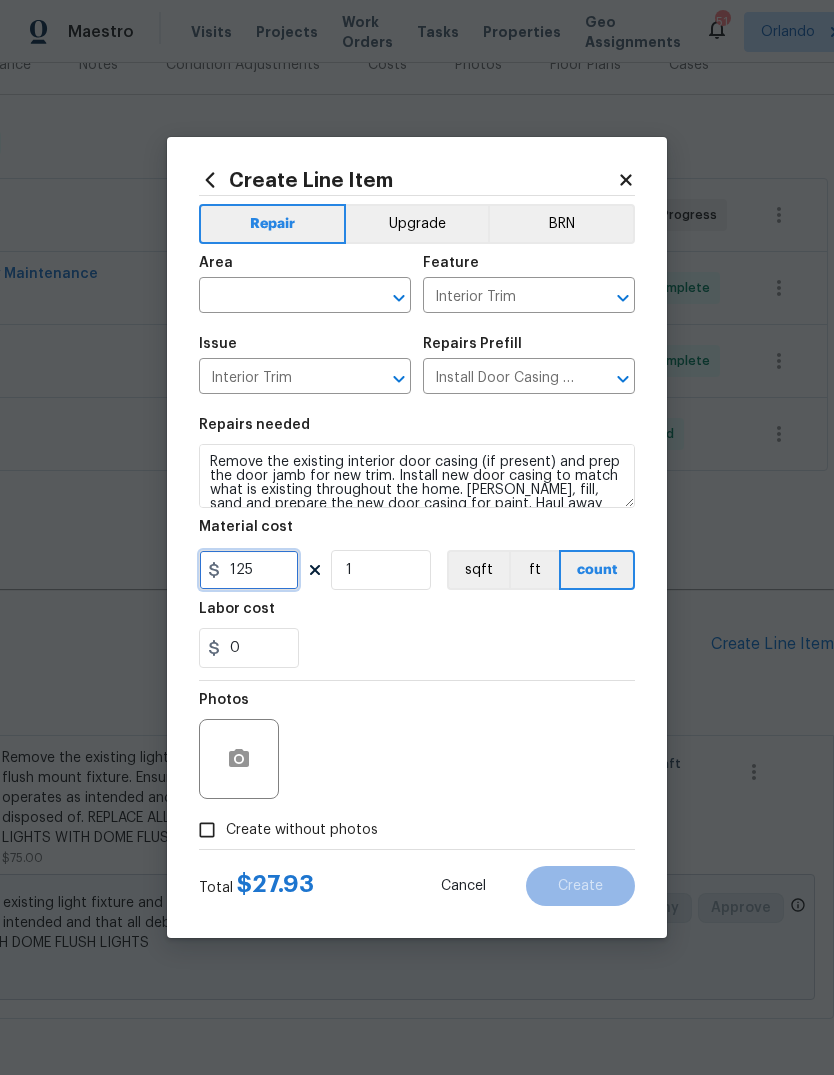 type on "125" 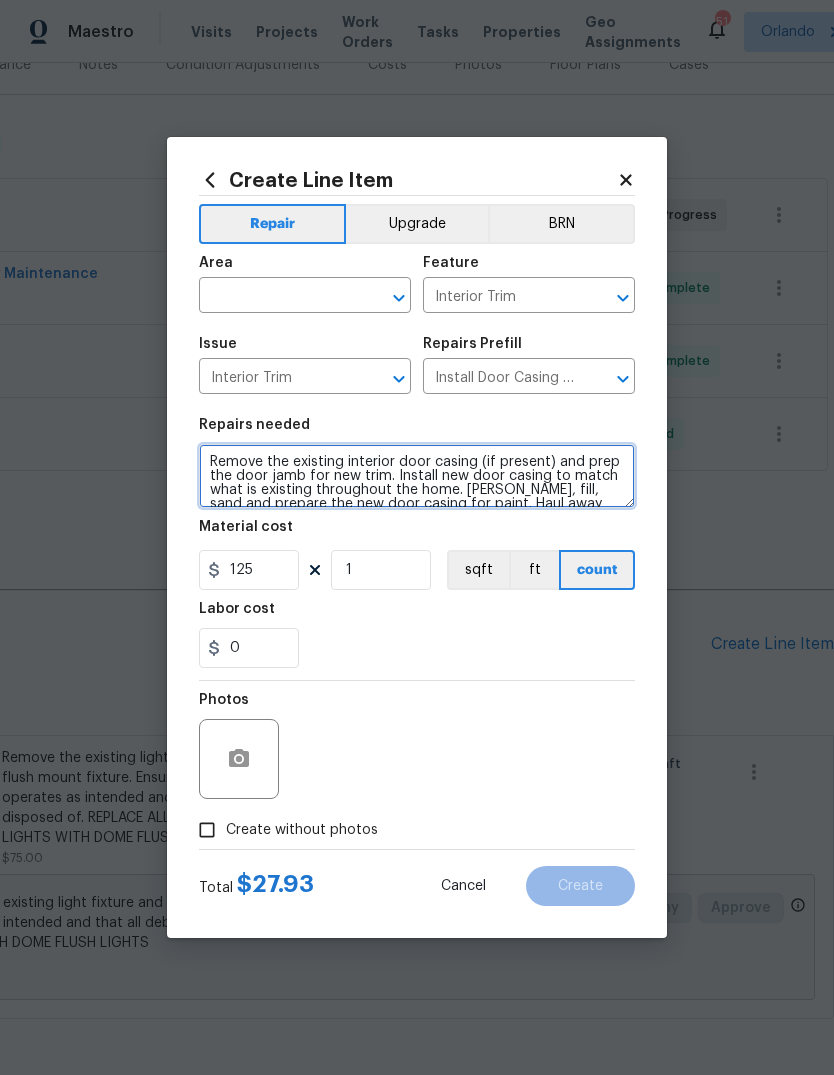 click on "Remove the existing interior door casing (if present) and prep the door jamb for new trim. Install new door casing to match what is existing throughout the home. Caulk, fill, sand and prepare the new door casing for paint. Haul away and dispose of all debris." at bounding box center (417, 476) 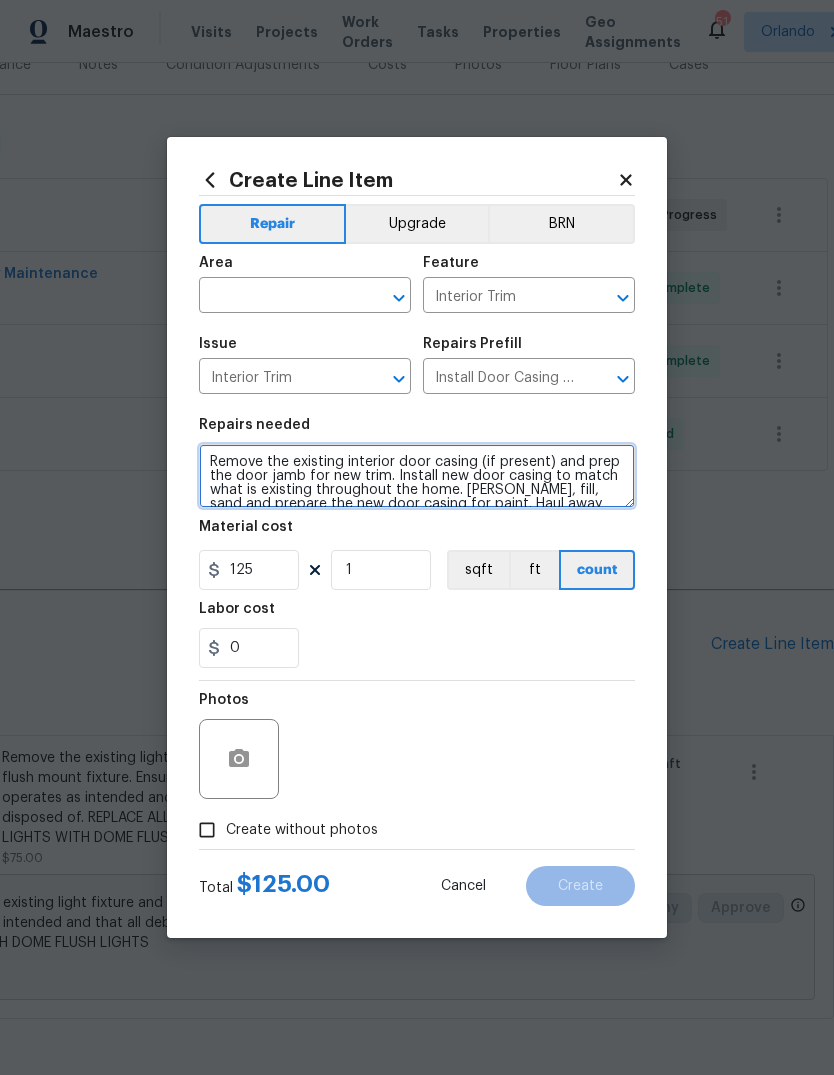 scroll, scrollTop: 28, scrollLeft: 0, axis: vertical 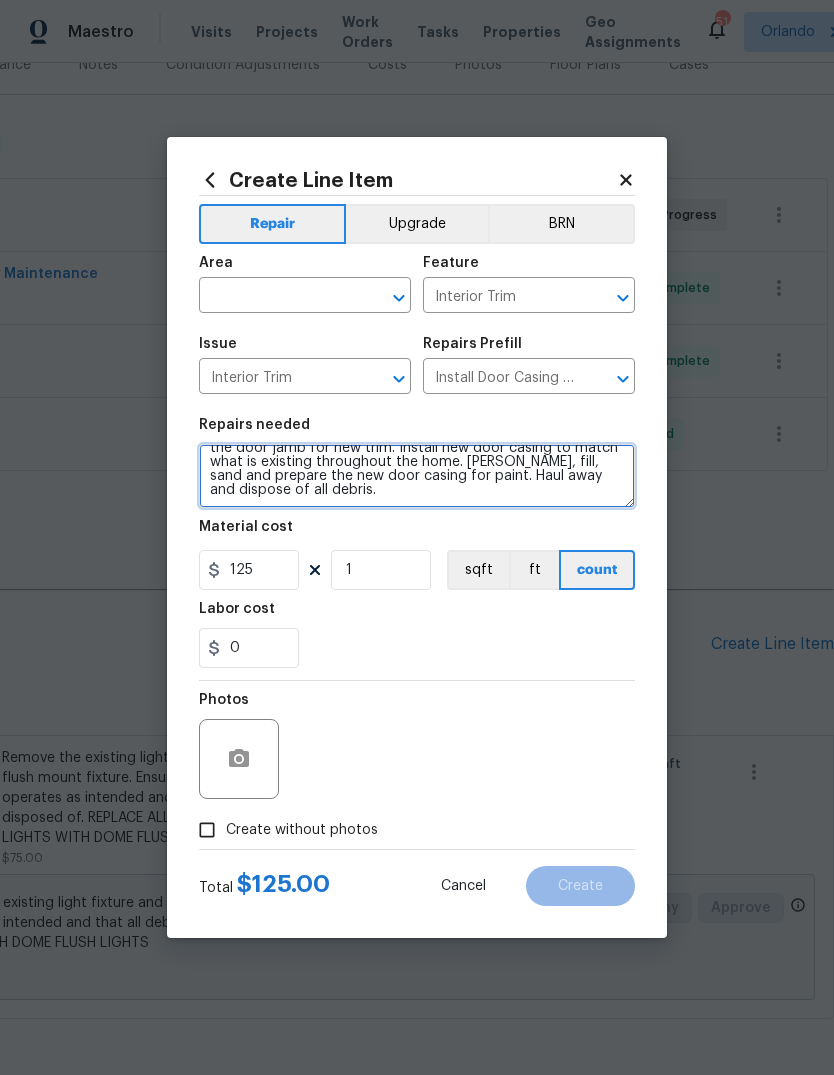 click on "Remove the existing interior door casing (if present) and prep the door jamb for new trim. Install new door casing to match what is existing throughout the home. Caulk, fill, sand and prepare the new door casing for paint. Haul away and dispose of all debris." at bounding box center [417, 476] 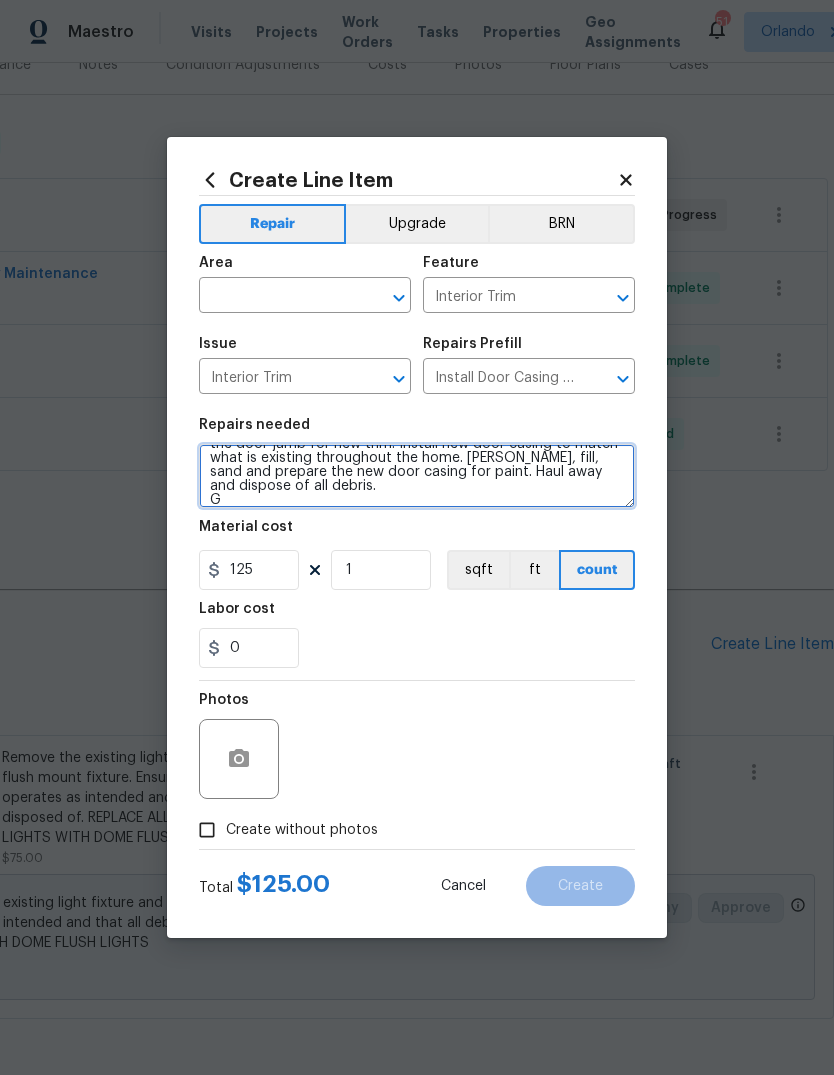 scroll, scrollTop: 32, scrollLeft: 0, axis: vertical 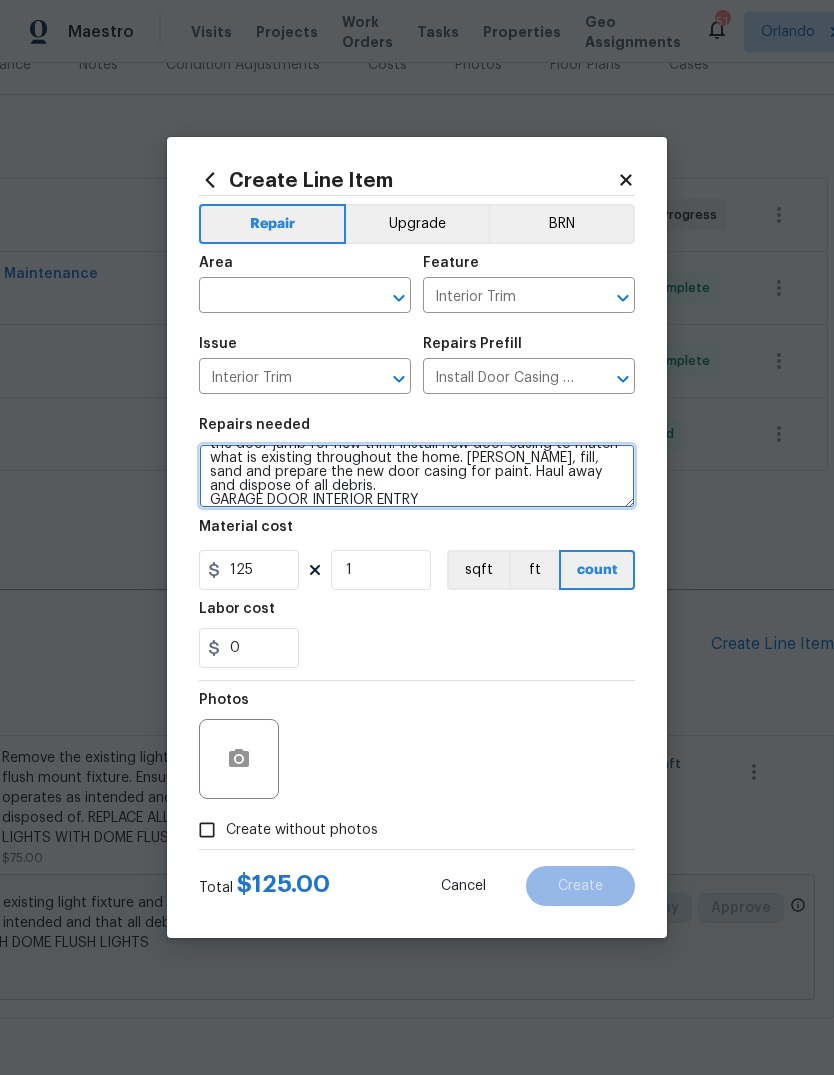 type on "Remove the existing interior door casing (if present) and prep the door jamb for new trim. Install new door casing to match what is existing throughout the home. [PERSON_NAME], fill, sand and prepare the new door casing for paint. Haul away and dispose of all debris.
GARAGE DOOR INTERIOR ENTRY" 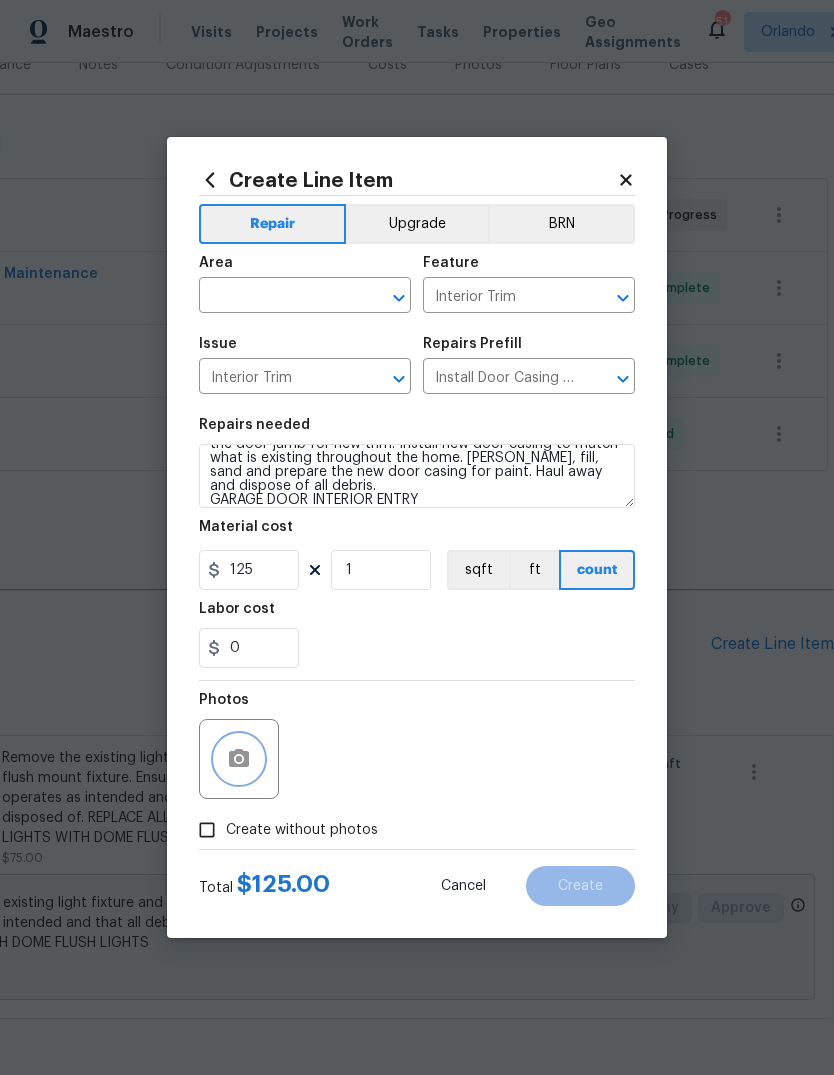 click at bounding box center (239, 759) 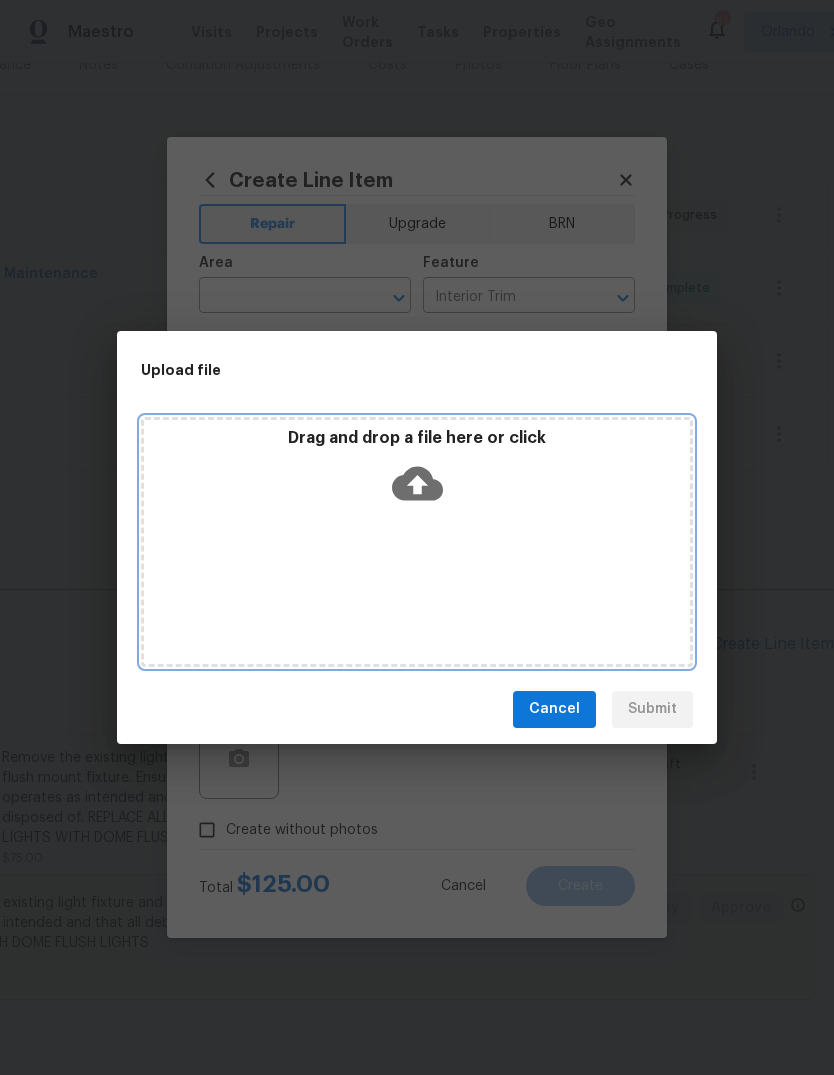 click on "Drag and drop a file here or click" at bounding box center [417, 542] 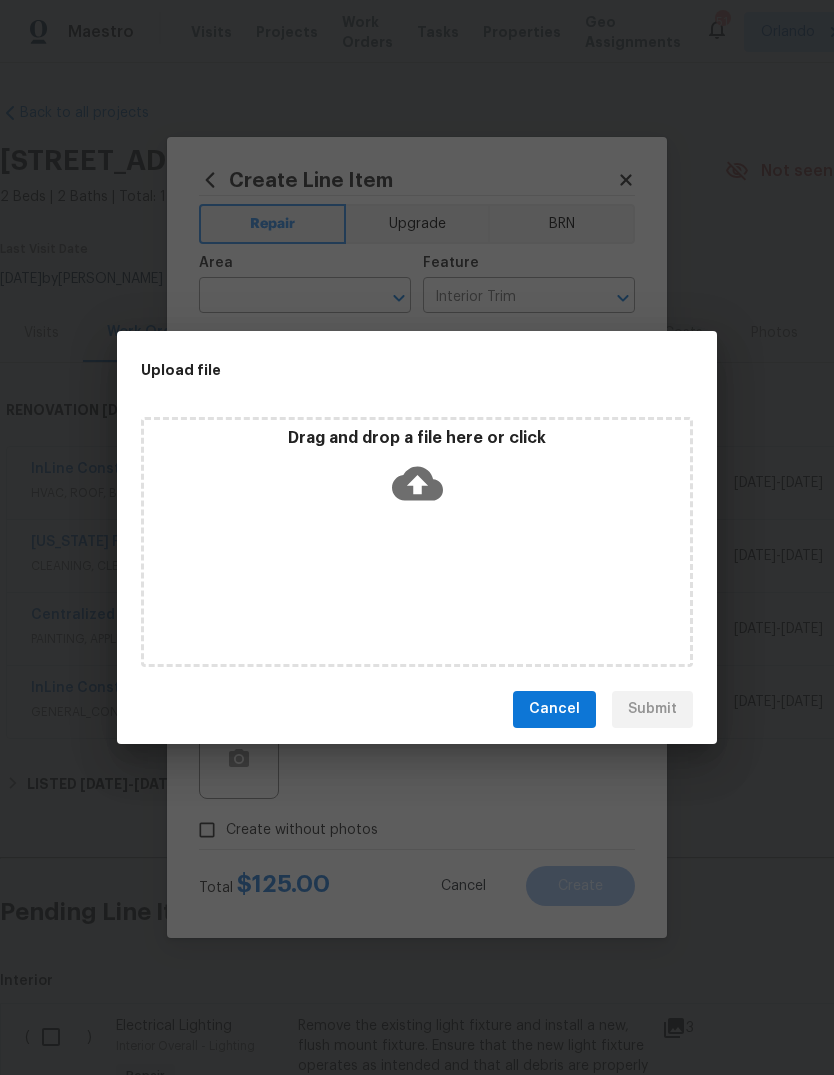 scroll, scrollTop: 54, scrollLeft: 0, axis: vertical 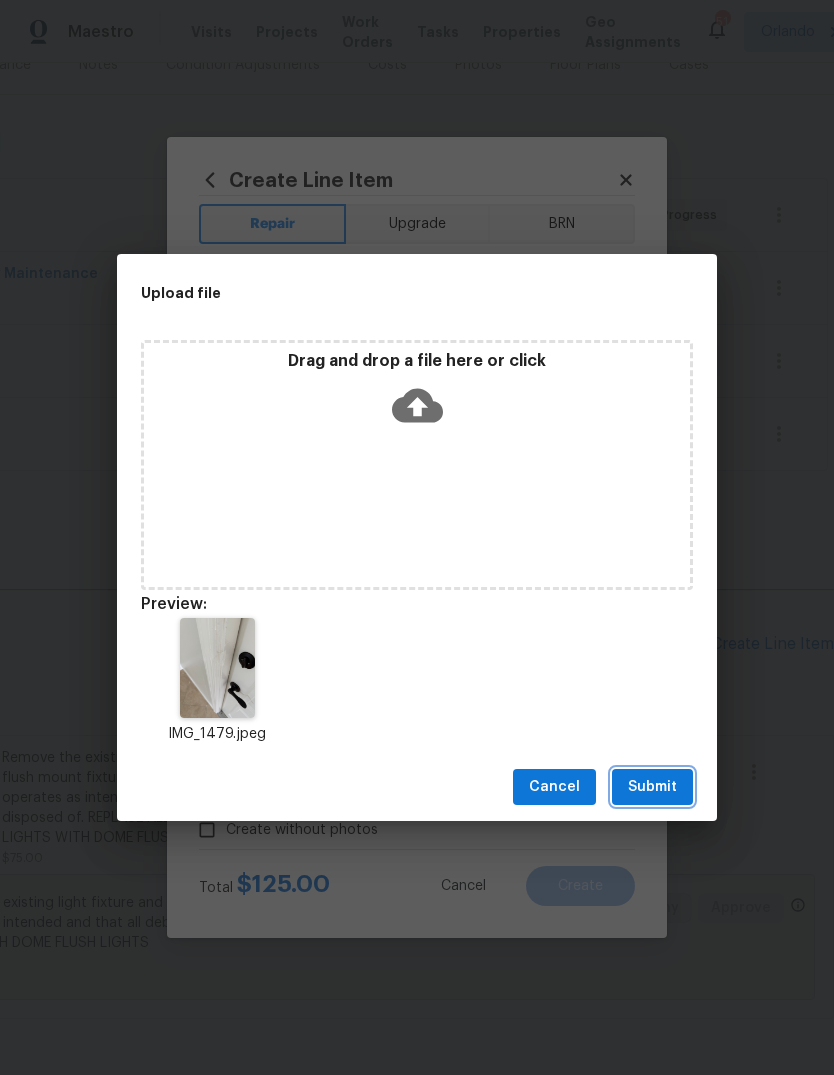 click on "Submit" at bounding box center (652, 787) 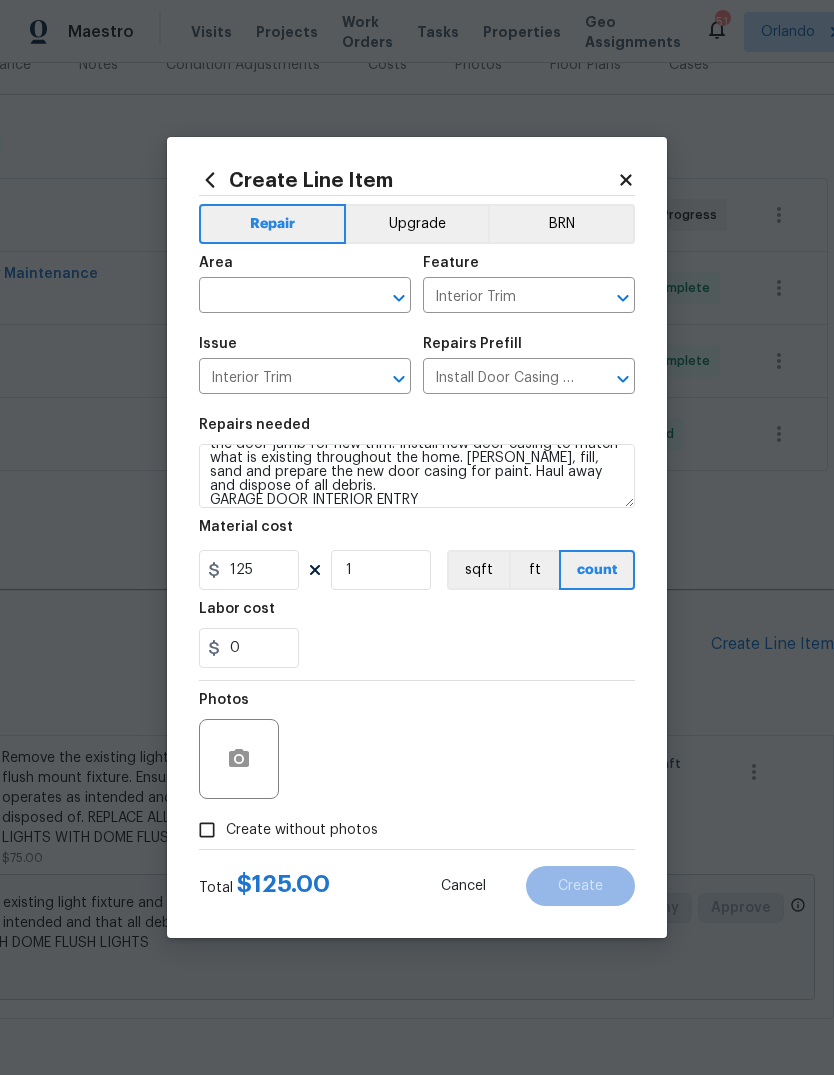 click at bounding box center [277, 297] 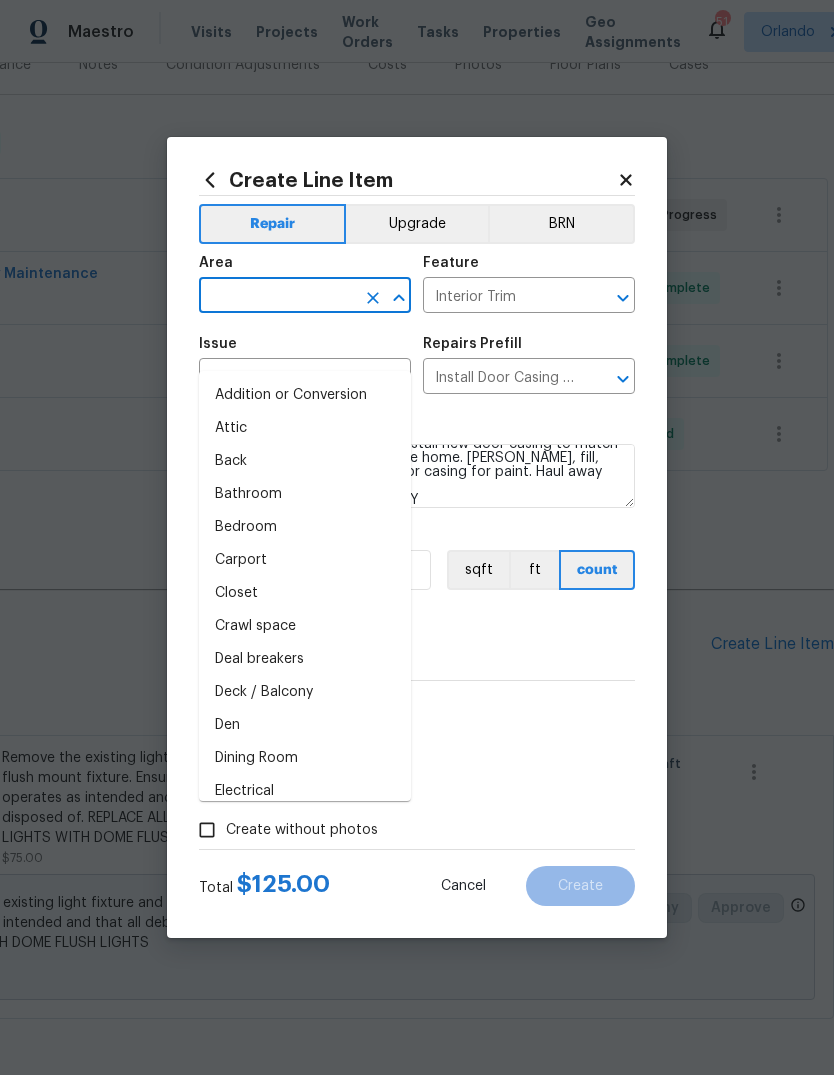 type on "i" 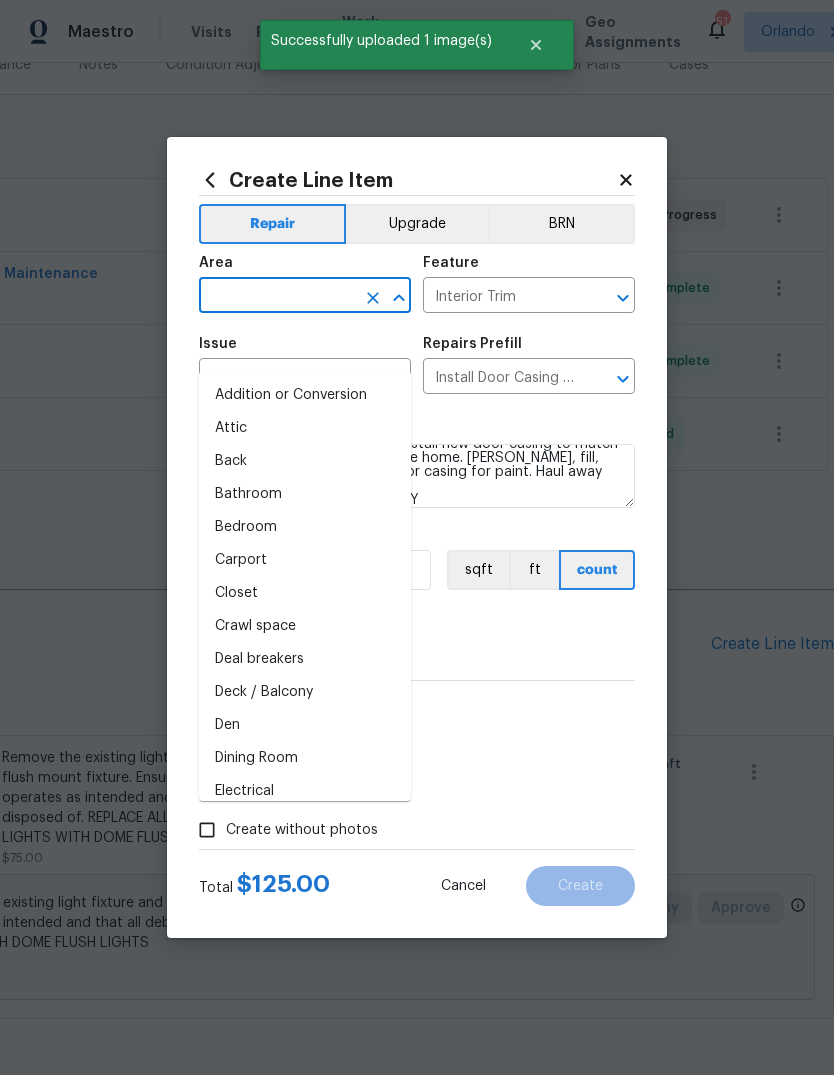 type on "t" 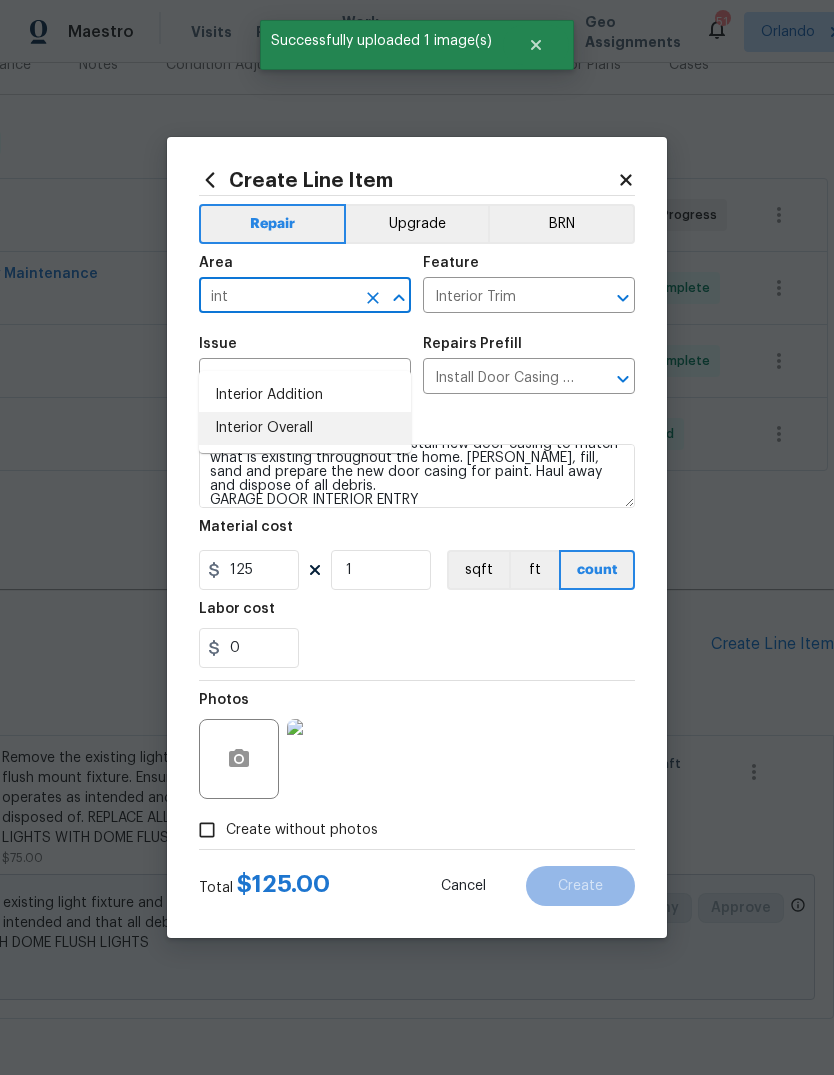click on "Interior Overall" at bounding box center (305, 428) 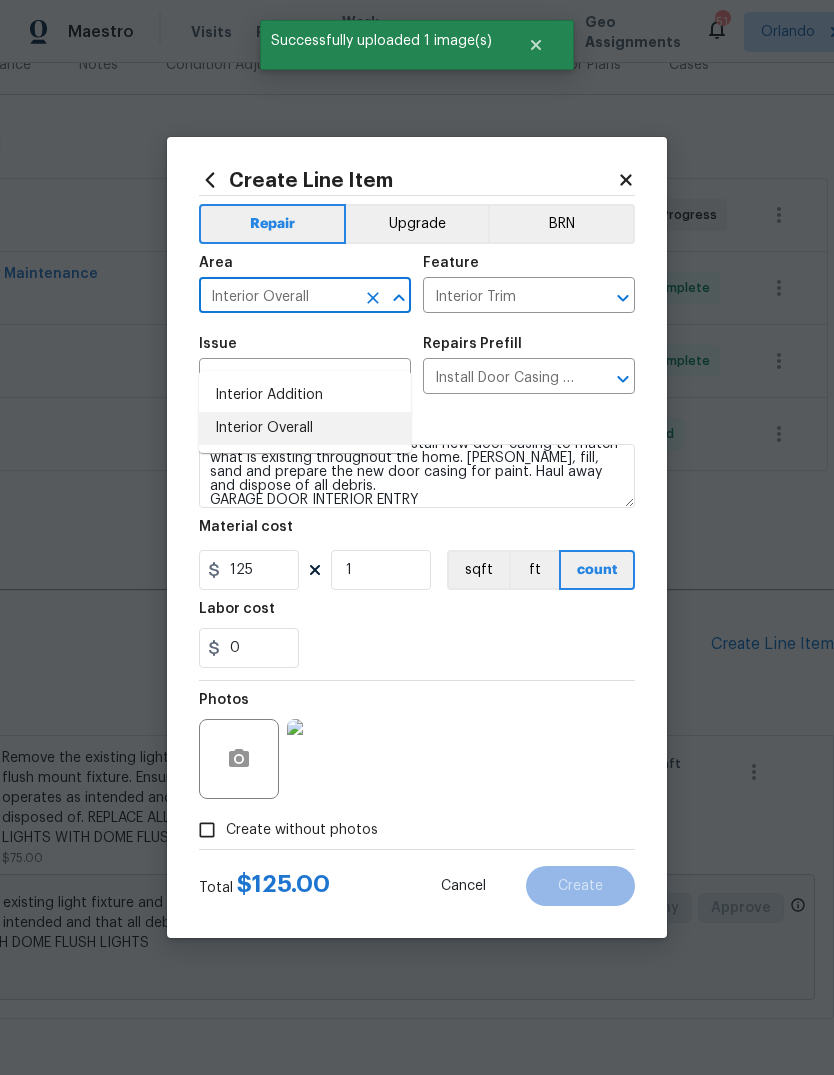 click on "Interior Trim" at bounding box center [277, 378] 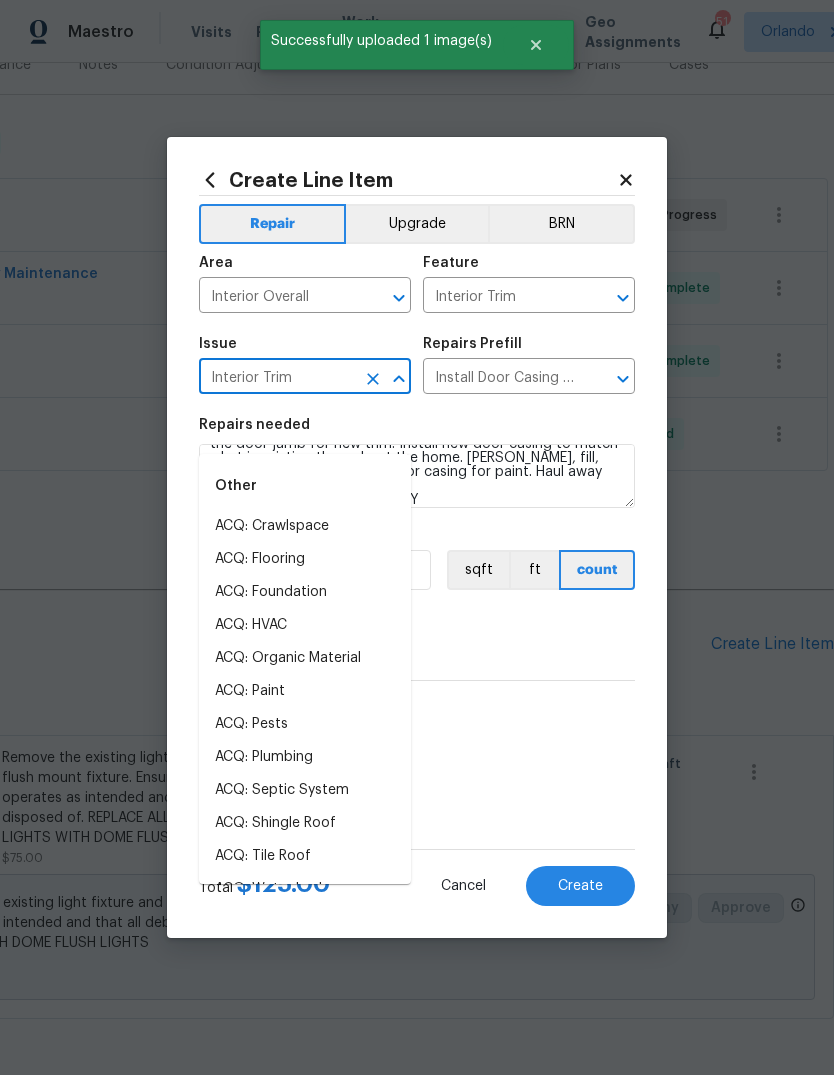 click on "Interior Trim" at bounding box center (277, 378) 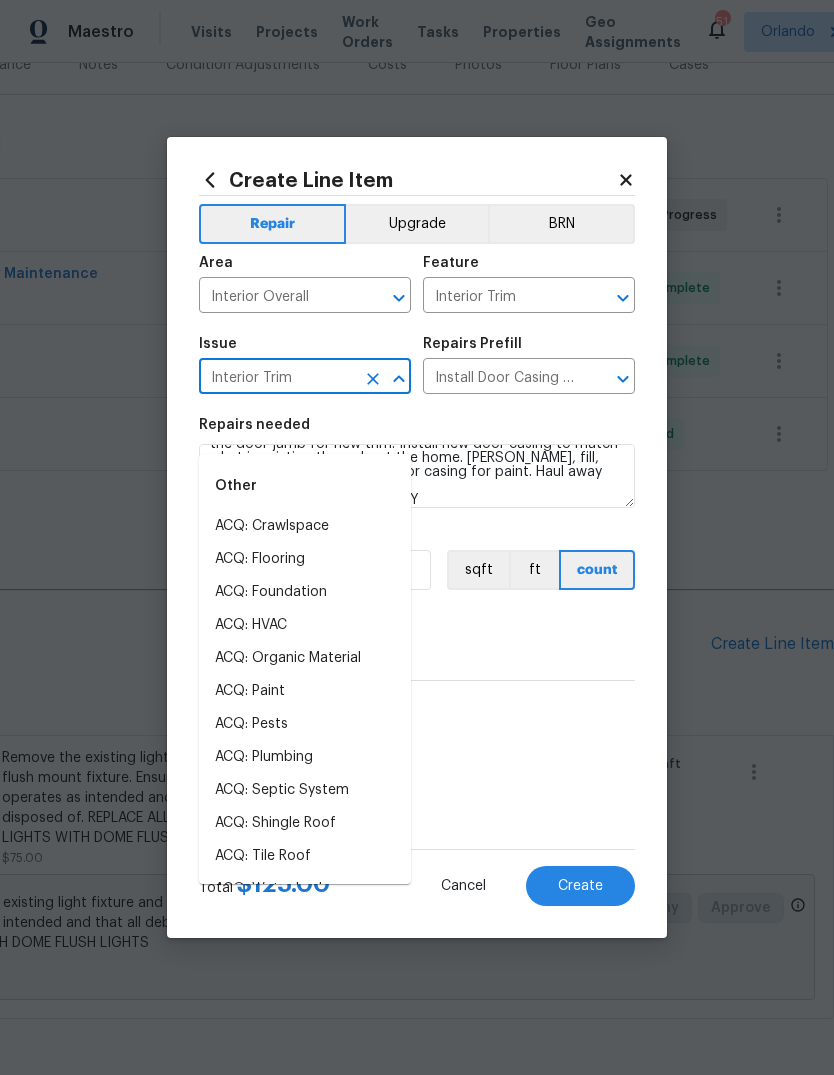 click on "Issue Interior Trim ​" at bounding box center [305, 365] 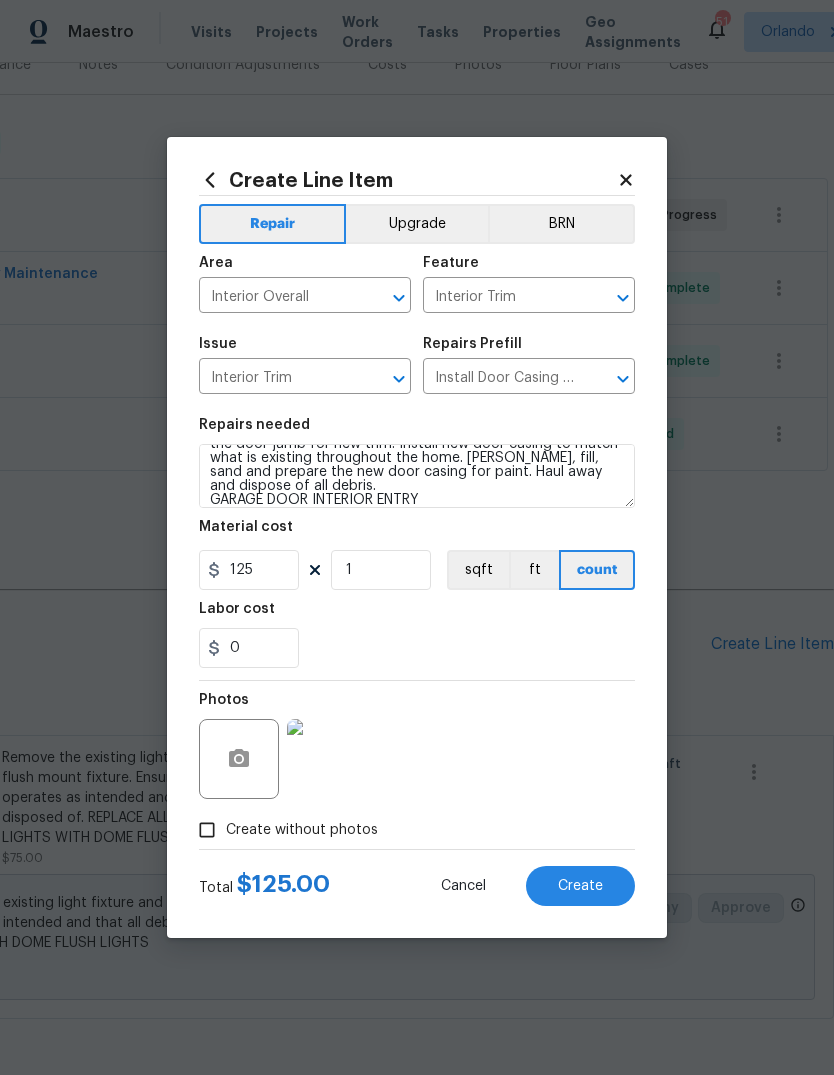 click on "Create" at bounding box center (580, 886) 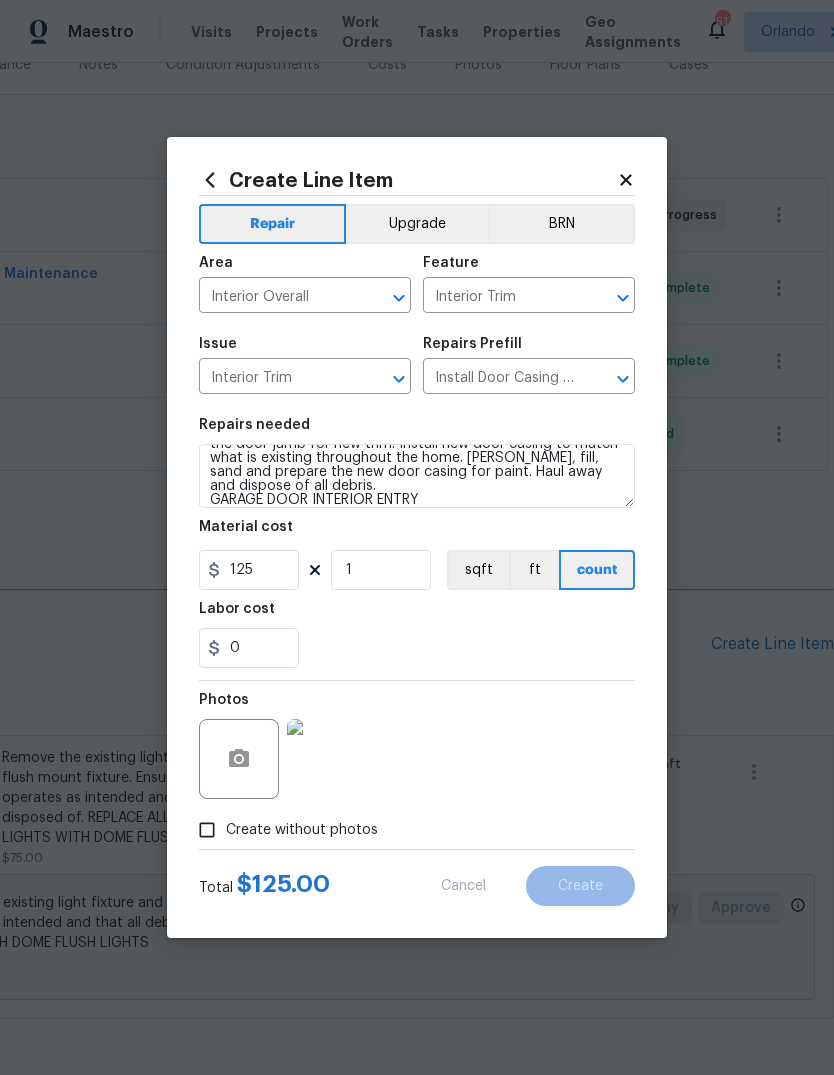 type on "0" 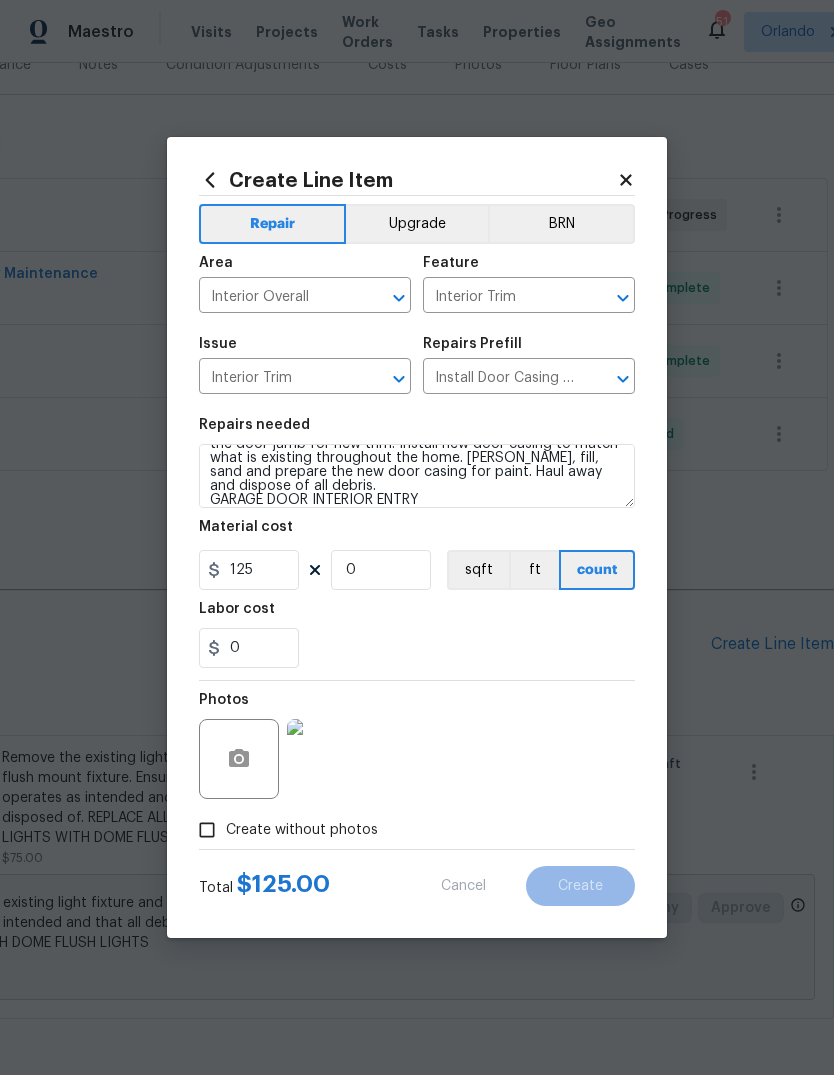 scroll, scrollTop: 51, scrollLeft: 0, axis: vertical 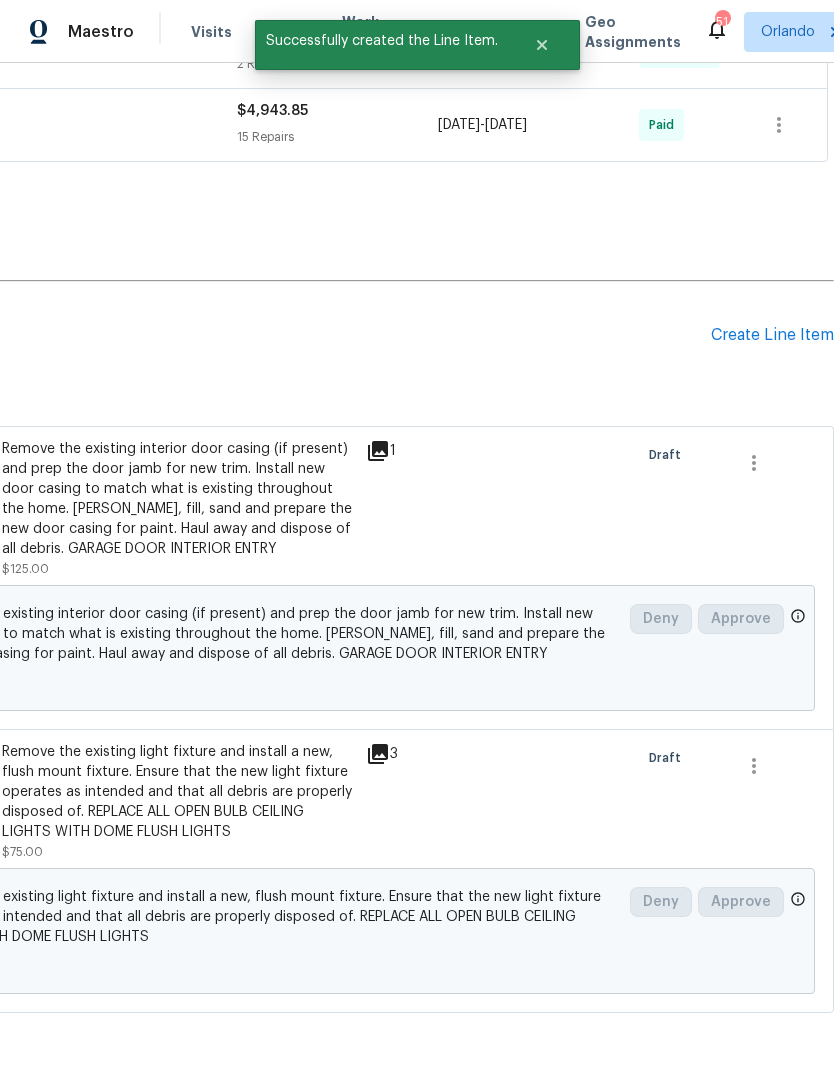 click on "Create Line Item" at bounding box center (772, 335) 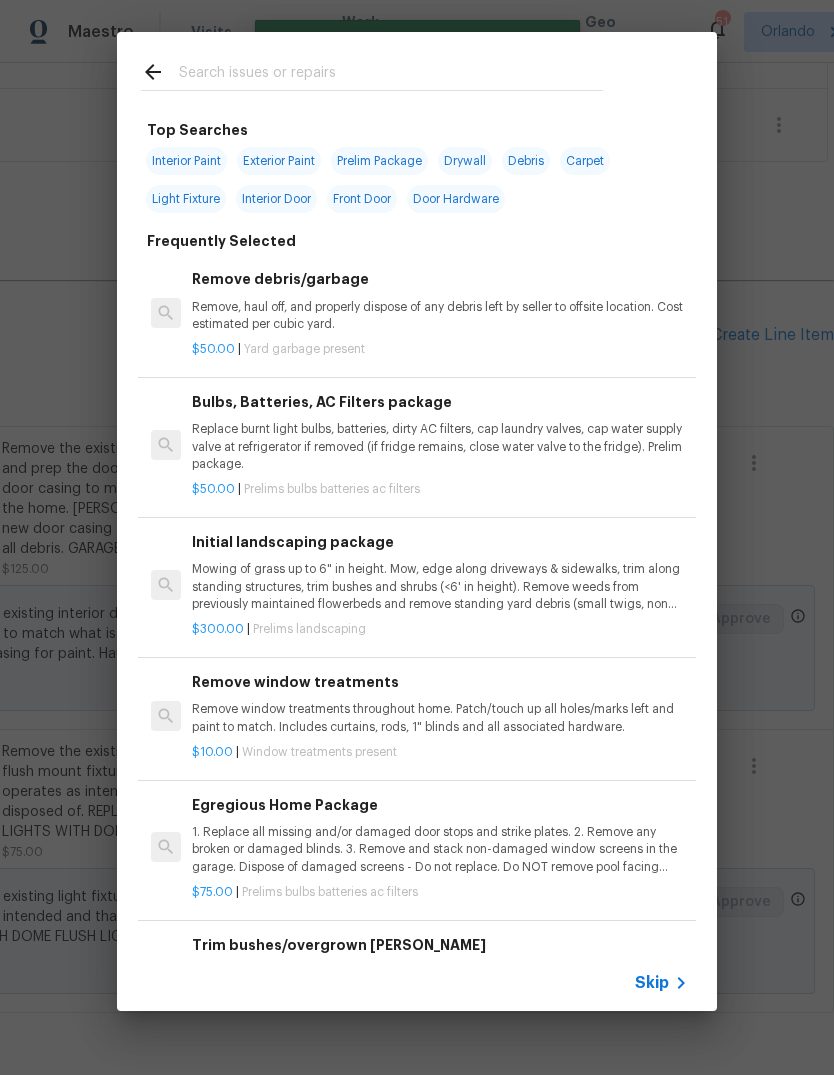 click at bounding box center (391, 75) 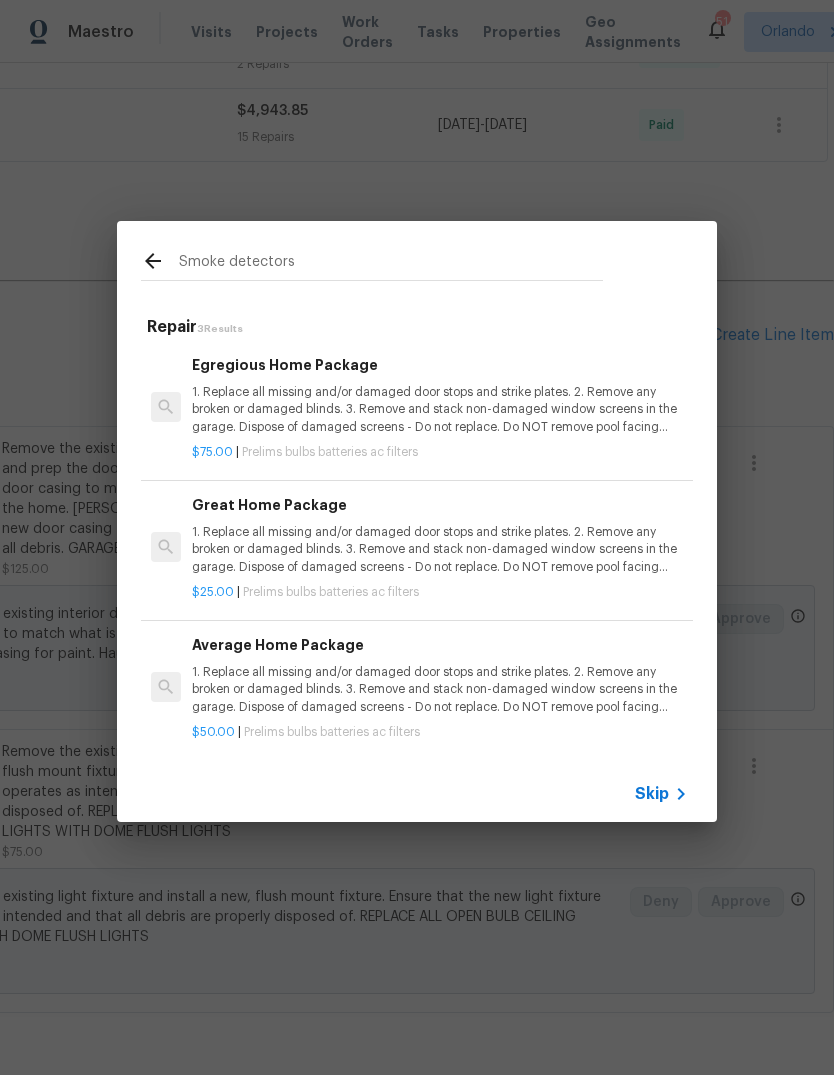 type on "Smoke detectors" 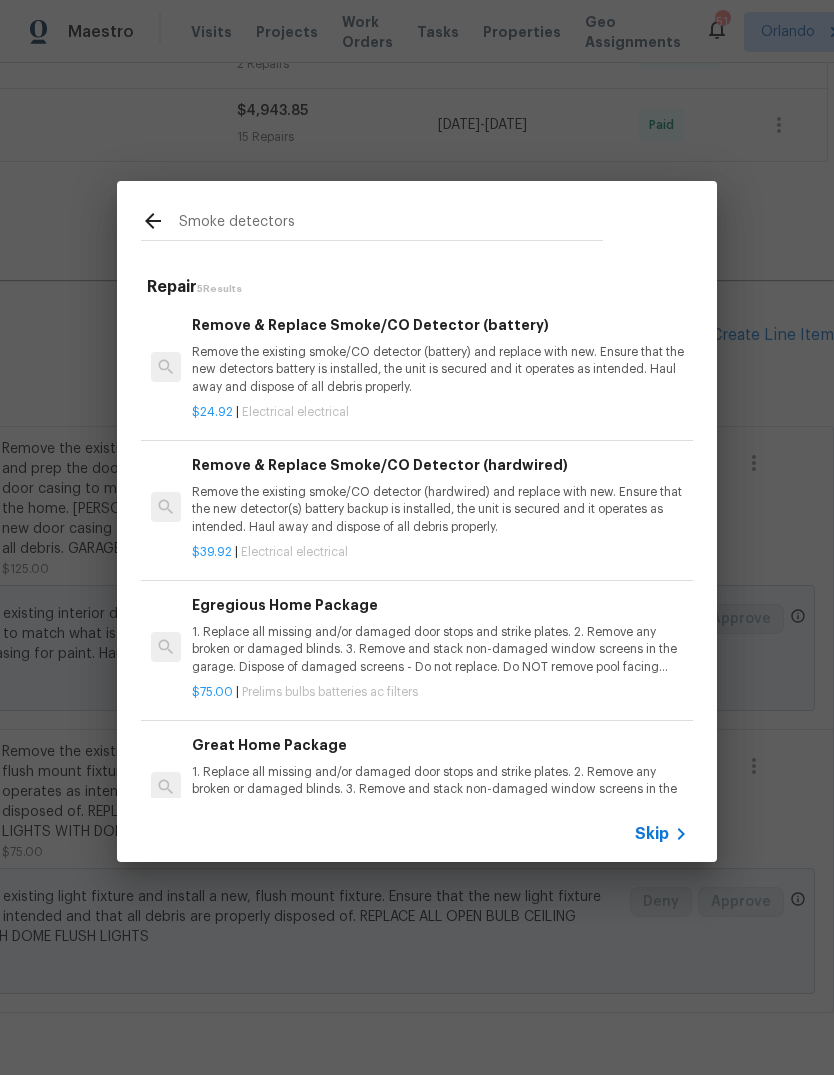 scroll, scrollTop: 0, scrollLeft: 0, axis: both 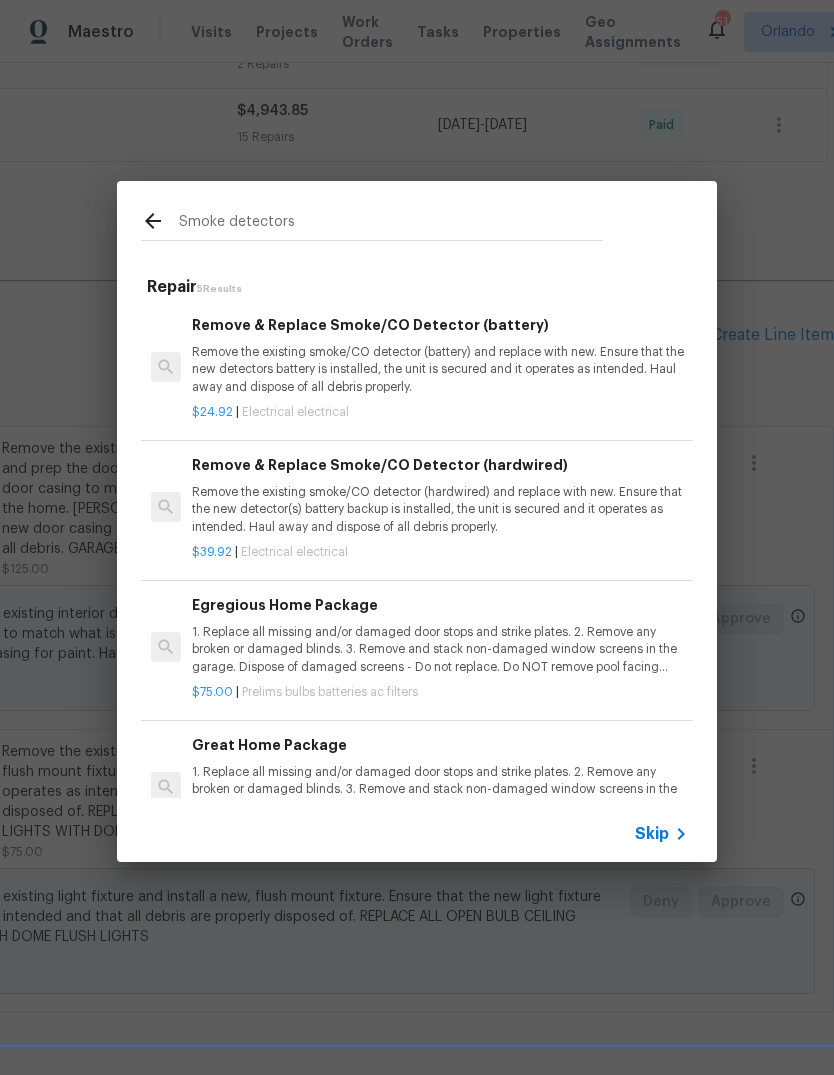 click on "Remove the existing smoke/CO detector (battery) and replace with new. Ensure that the new detectors battery is installed, the unit is secured and it operates as intended. Haul away and dispose of all debris properly." at bounding box center (440, 369) 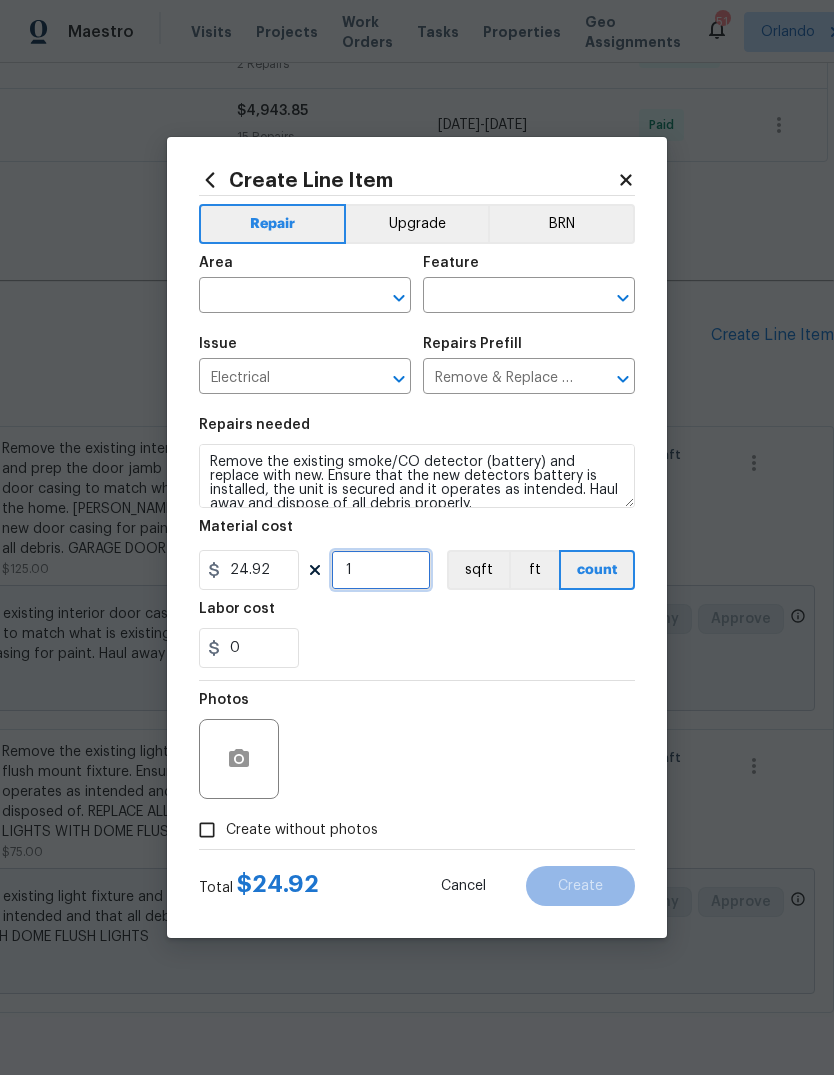 click on "1" at bounding box center [381, 570] 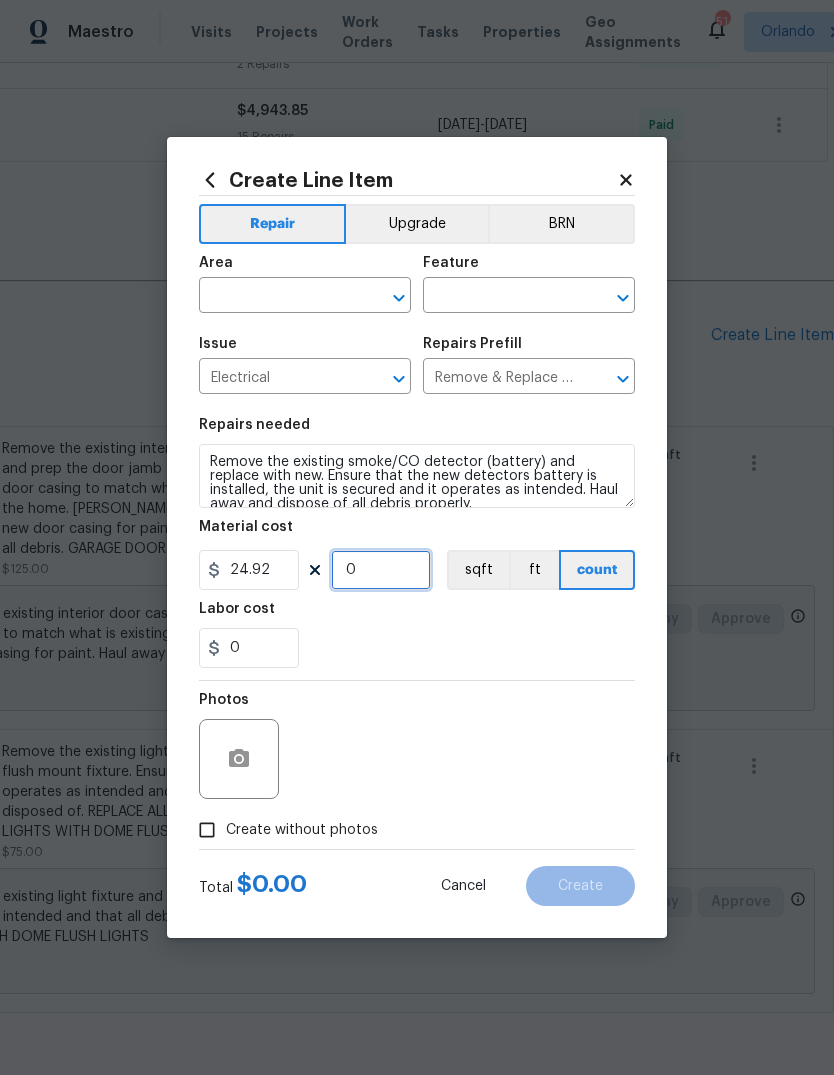 type on "3" 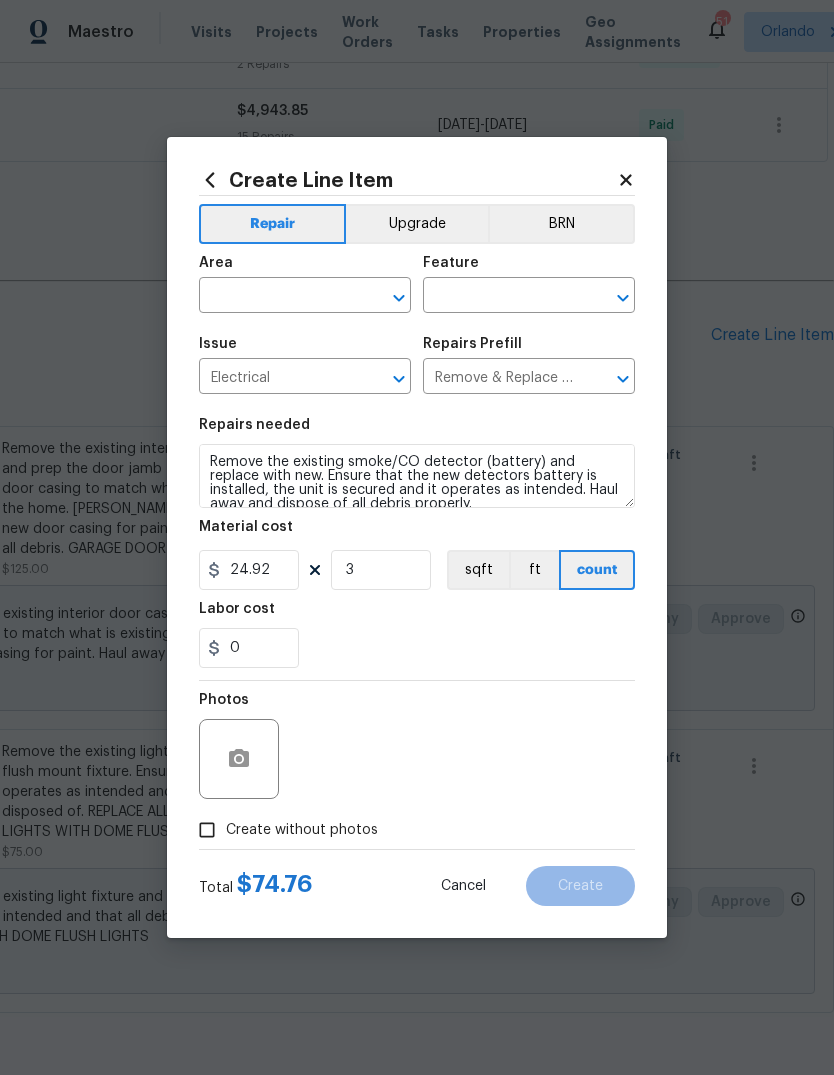 click on "0" at bounding box center [417, 648] 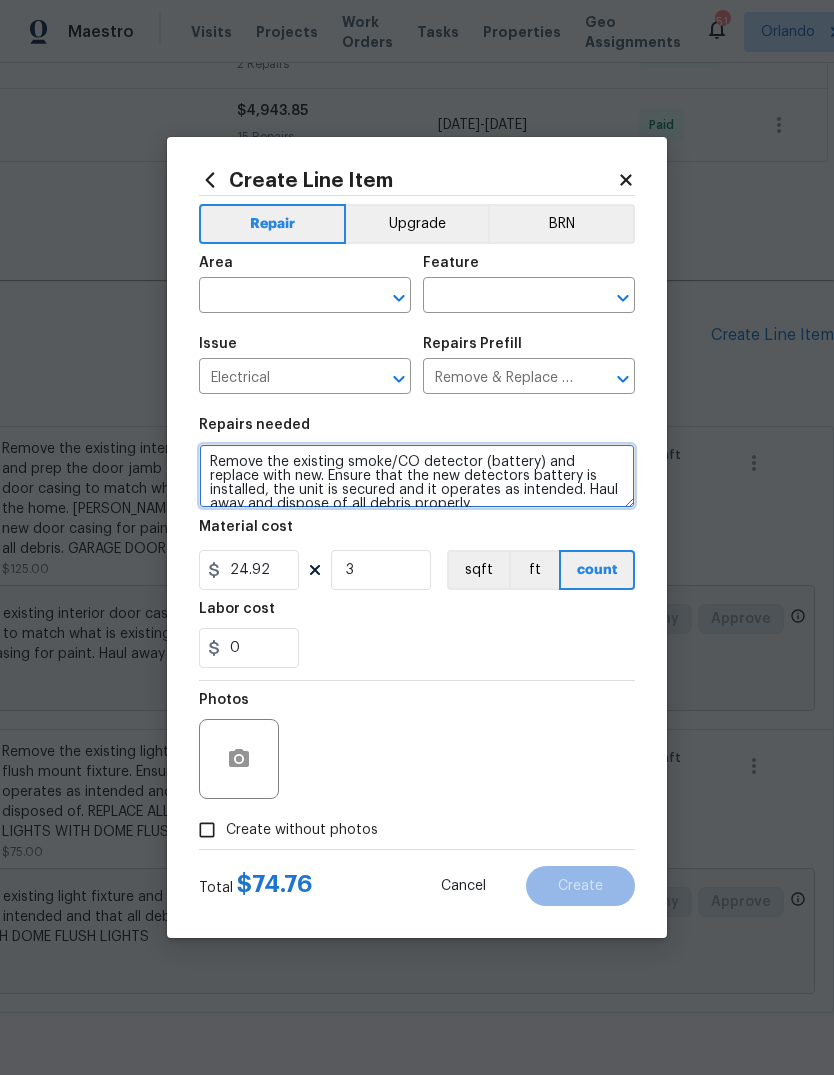 click on "Remove the existing smoke/CO detector (battery) and replace with new. Ensure that the new detectors battery is installed, the unit is secured and it operates as intended. Haul away and dispose of all debris properly." at bounding box center [417, 476] 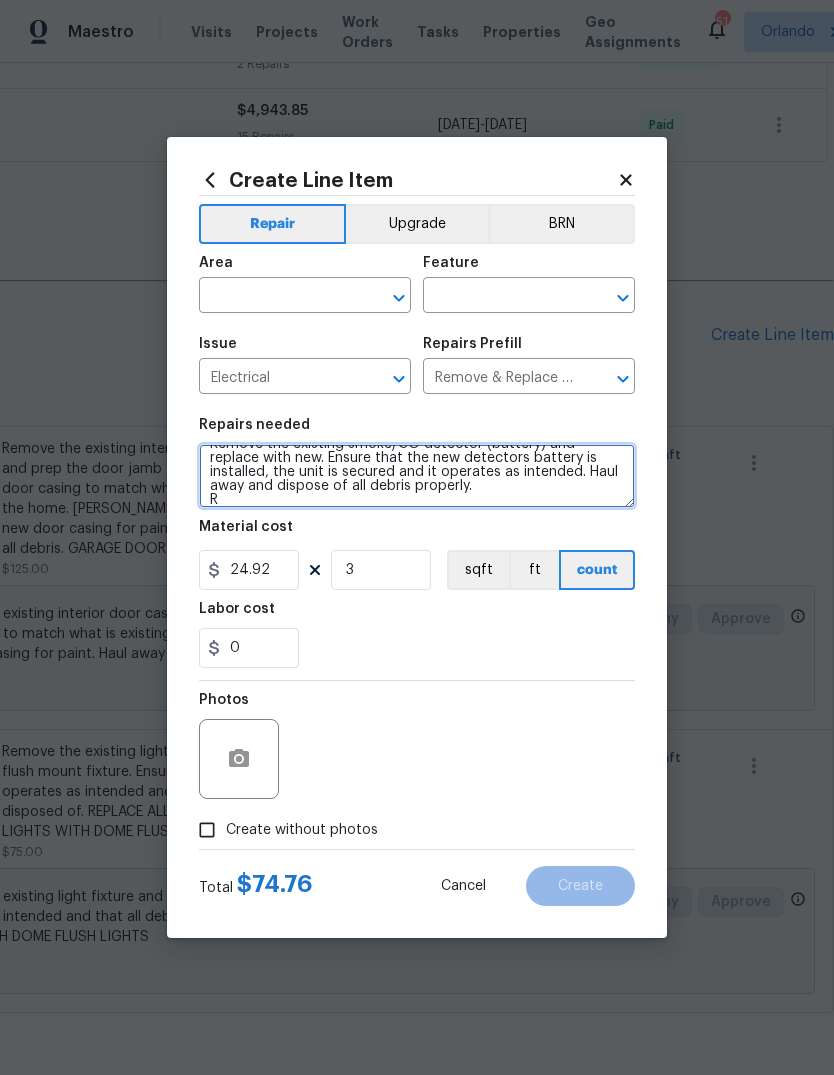 scroll, scrollTop: 18, scrollLeft: 0, axis: vertical 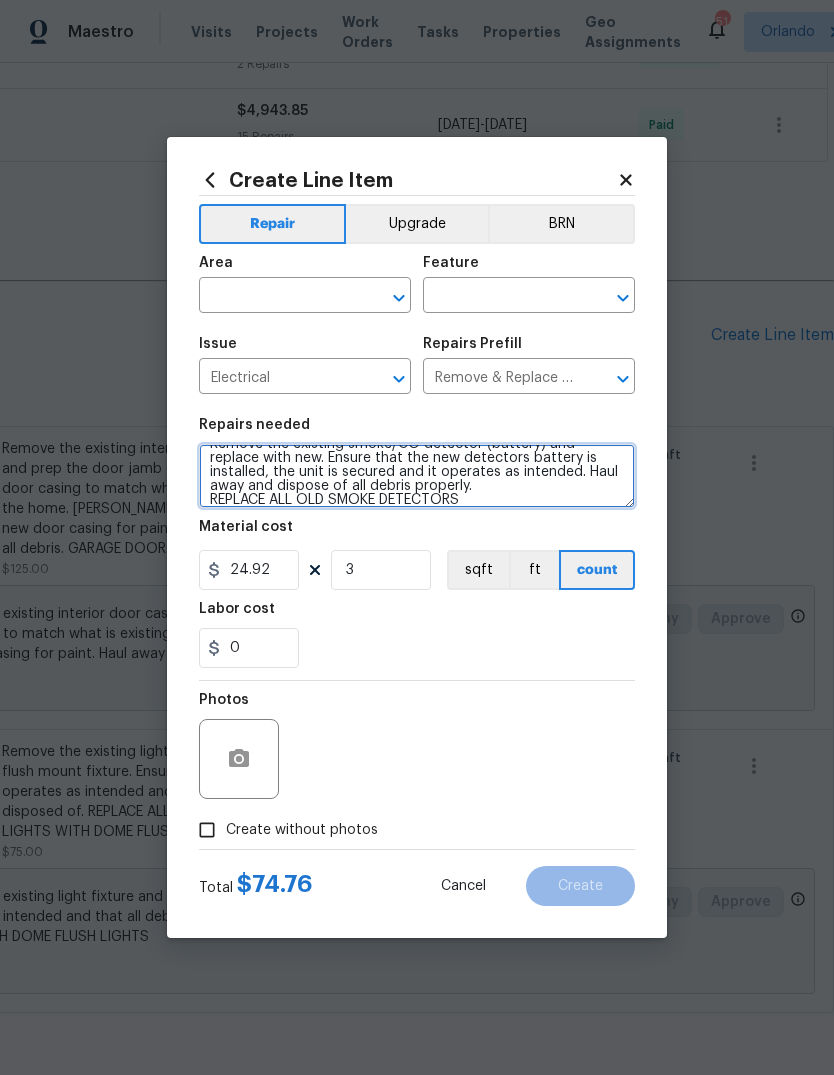 type on "Remove the existing smoke/CO detector (battery) and replace with new. Ensure that the new detectors battery is installed, the unit is secured and it operates as intended. Haul away and dispose of all debris properly.
REPLACE ALL OLD SMOKE DETECTORS" 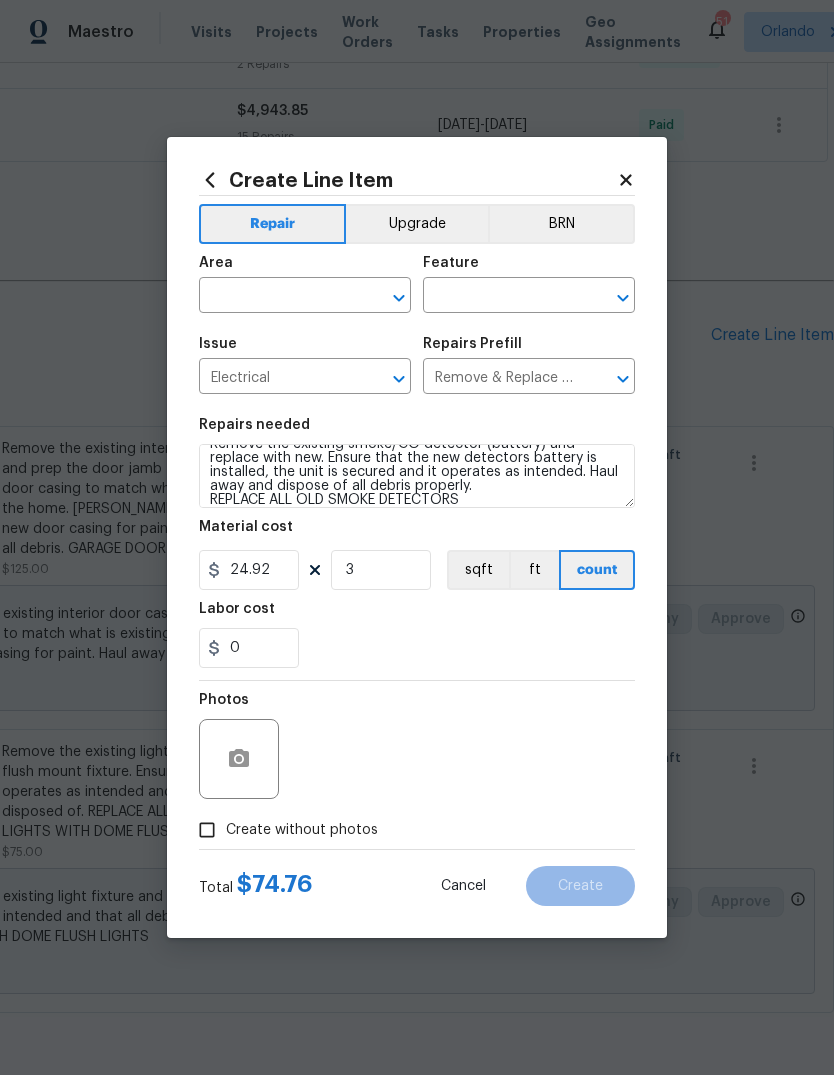 click at bounding box center (277, 297) 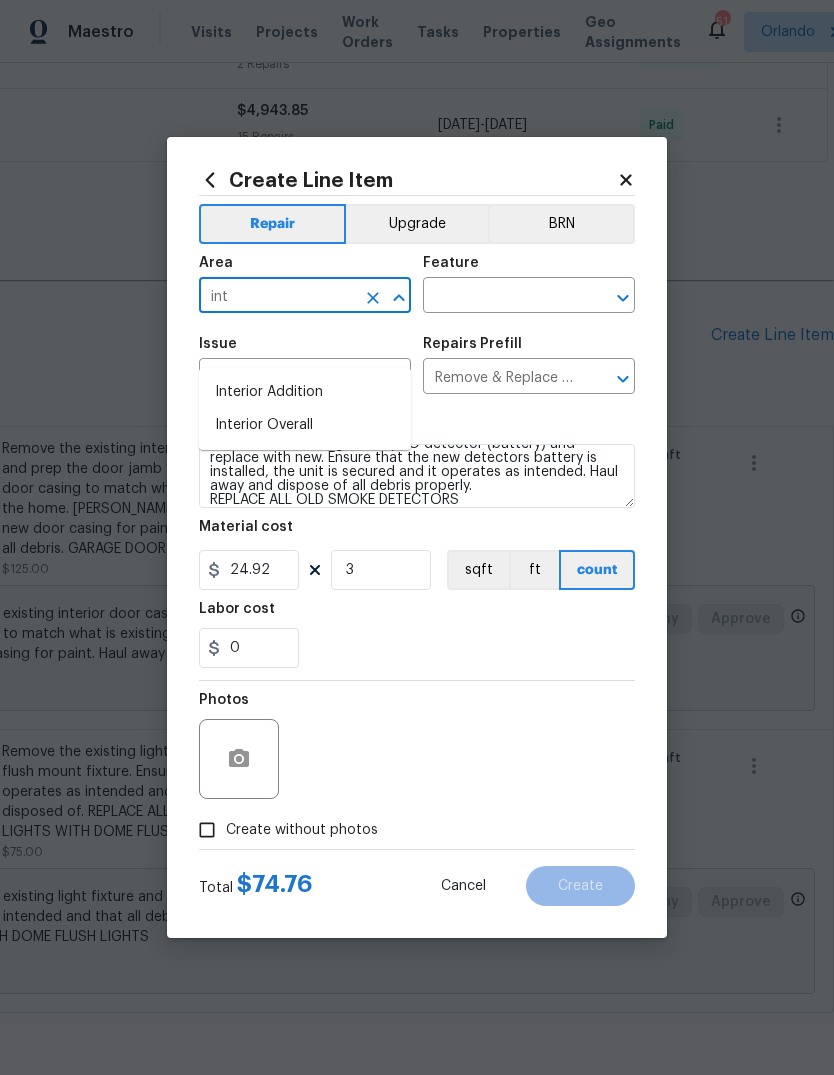 click on "Interior Overall" at bounding box center (305, 425) 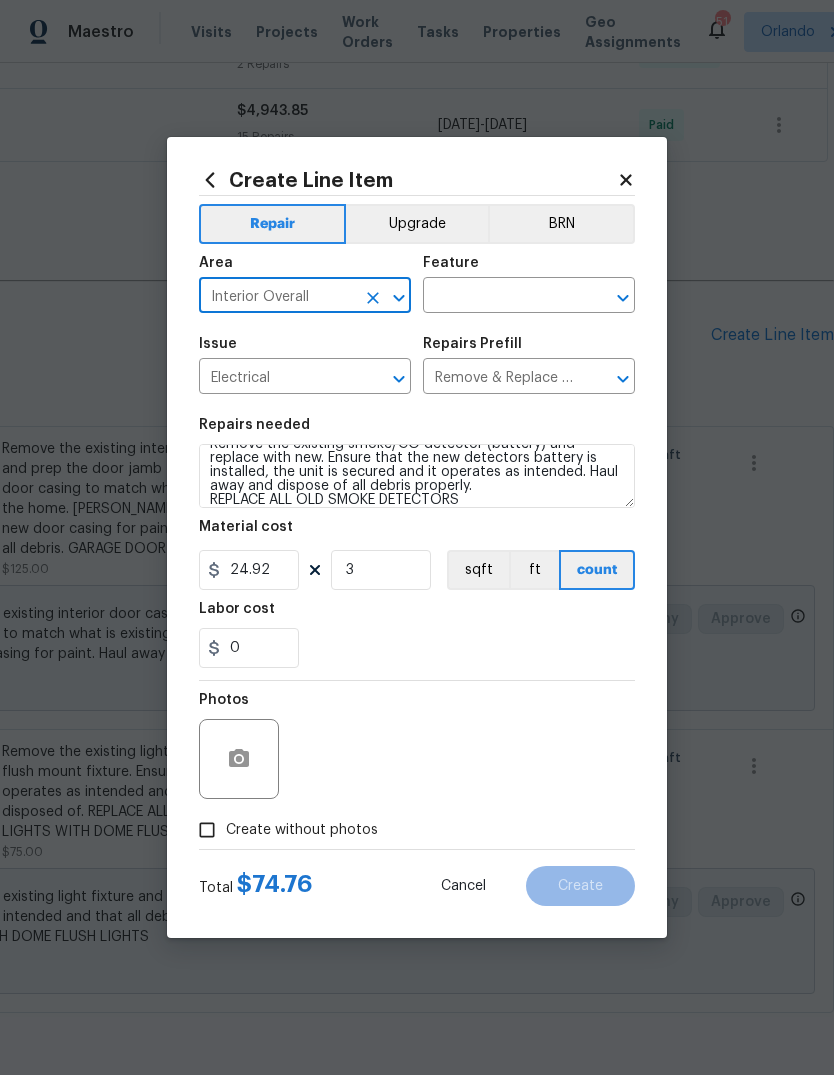click at bounding box center [501, 297] 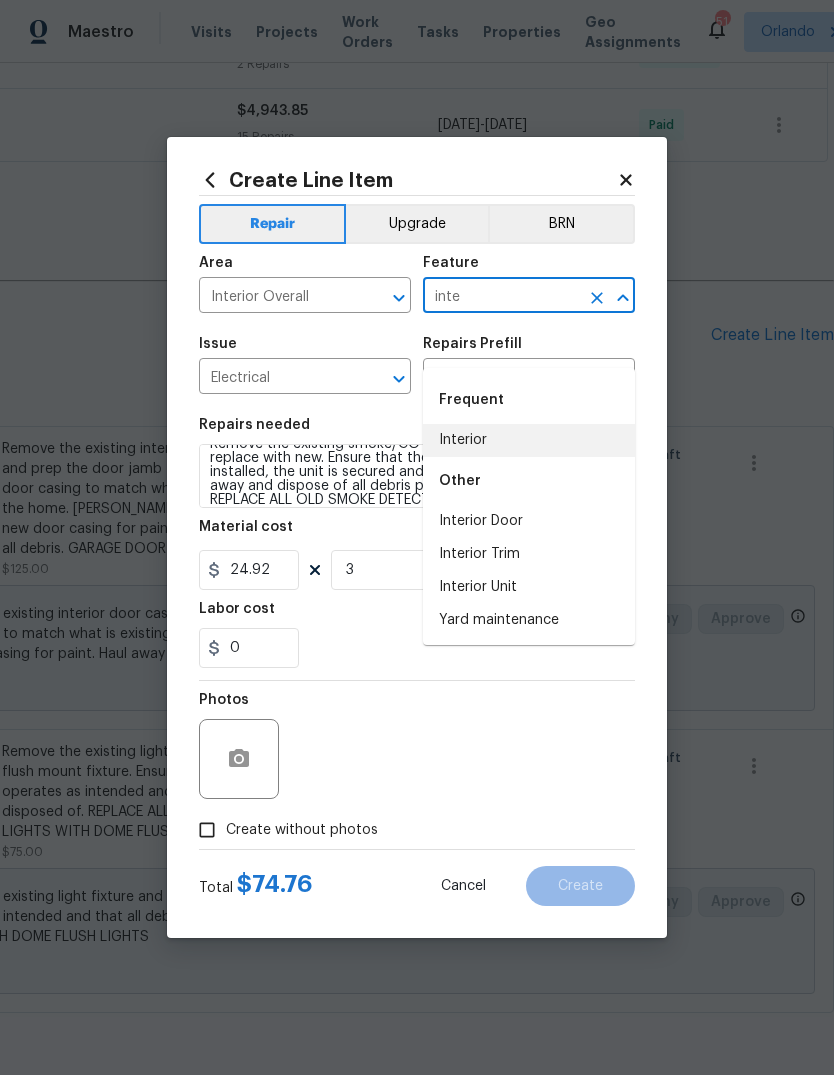 click on "Interior" at bounding box center (529, 440) 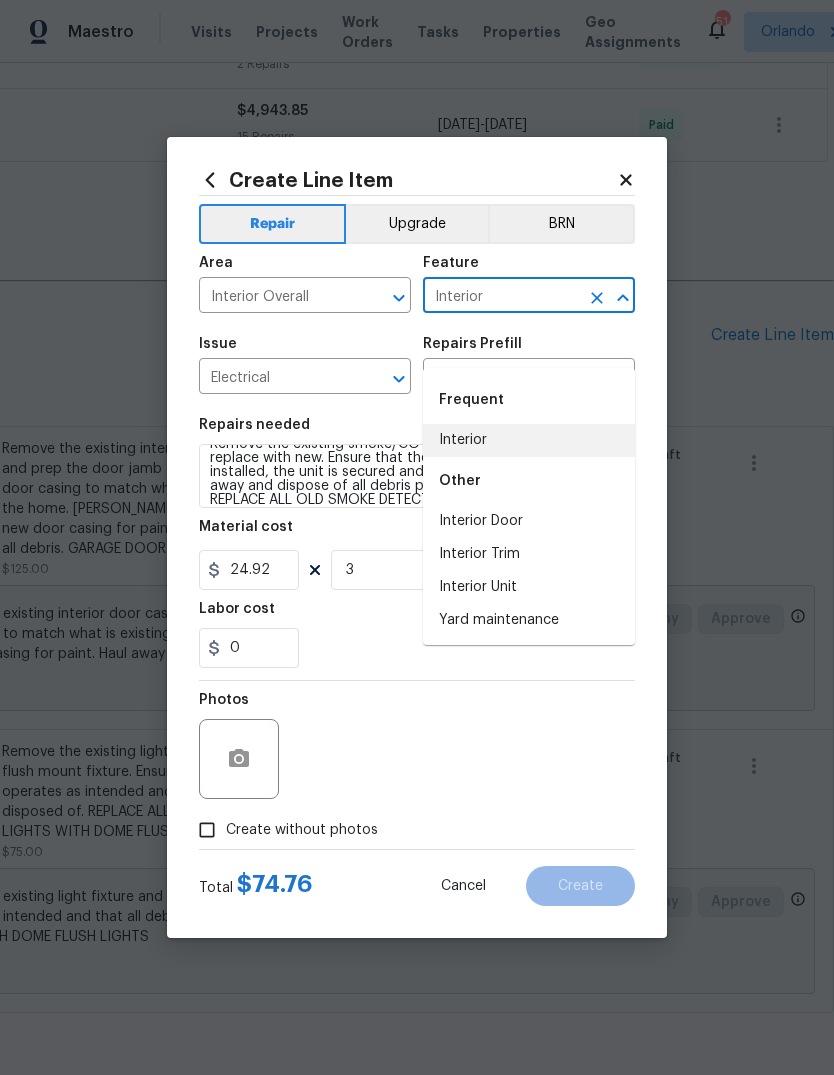click on "Remove & Replace Smoke/CO Detector (battery) $24.92" at bounding box center (501, 378) 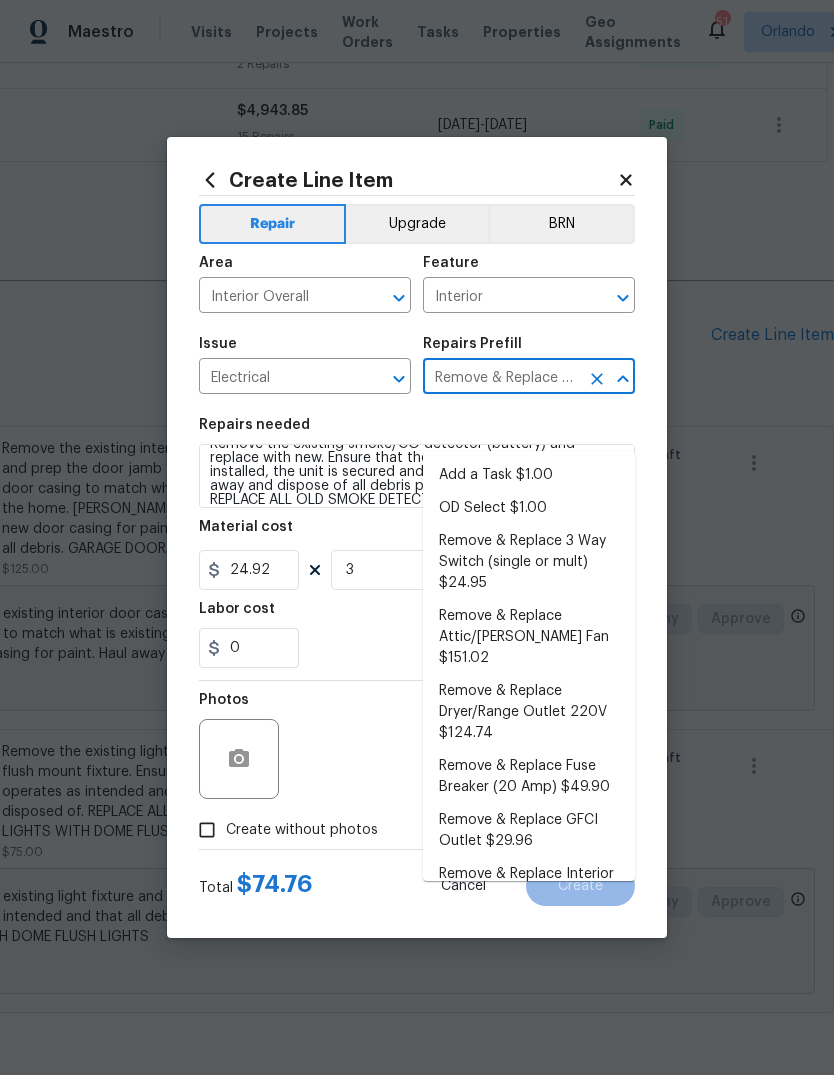 click on "Repairs Prefill" at bounding box center (529, 350) 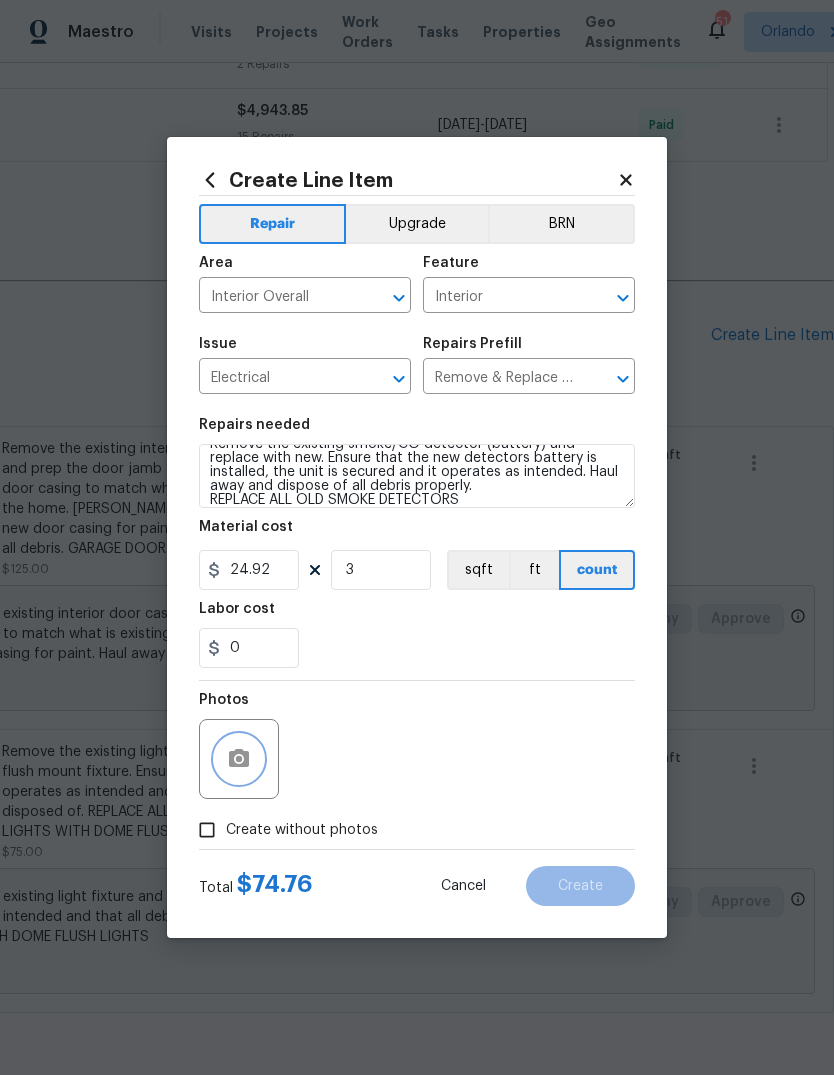 click at bounding box center (239, 759) 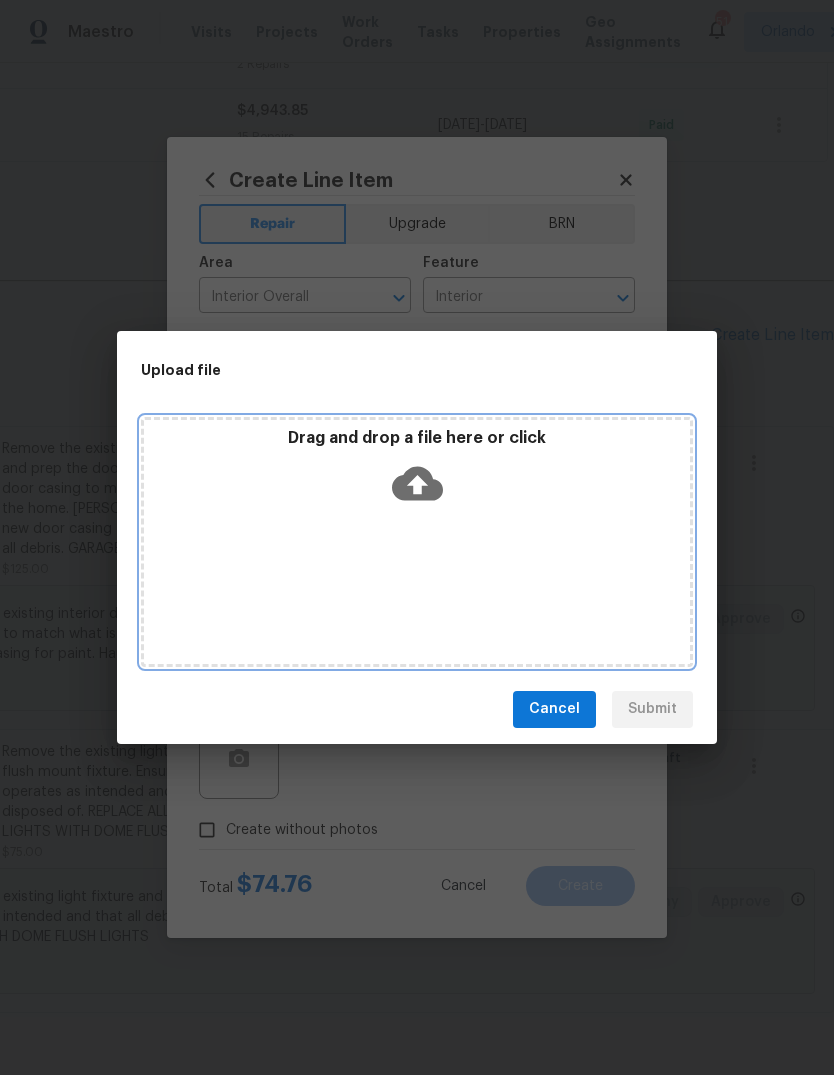 click on "Drag and drop a file here or click" at bounding box center [417, 542] 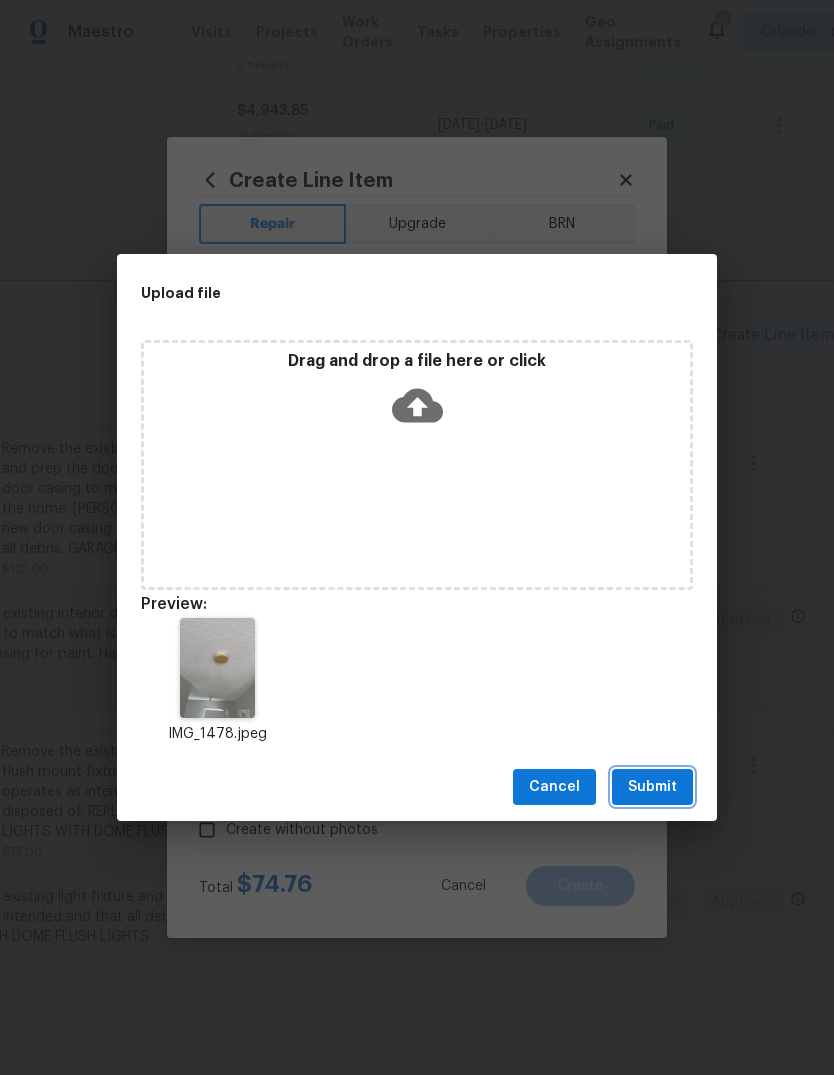click on "Submit" at bounding box center (652, 787) 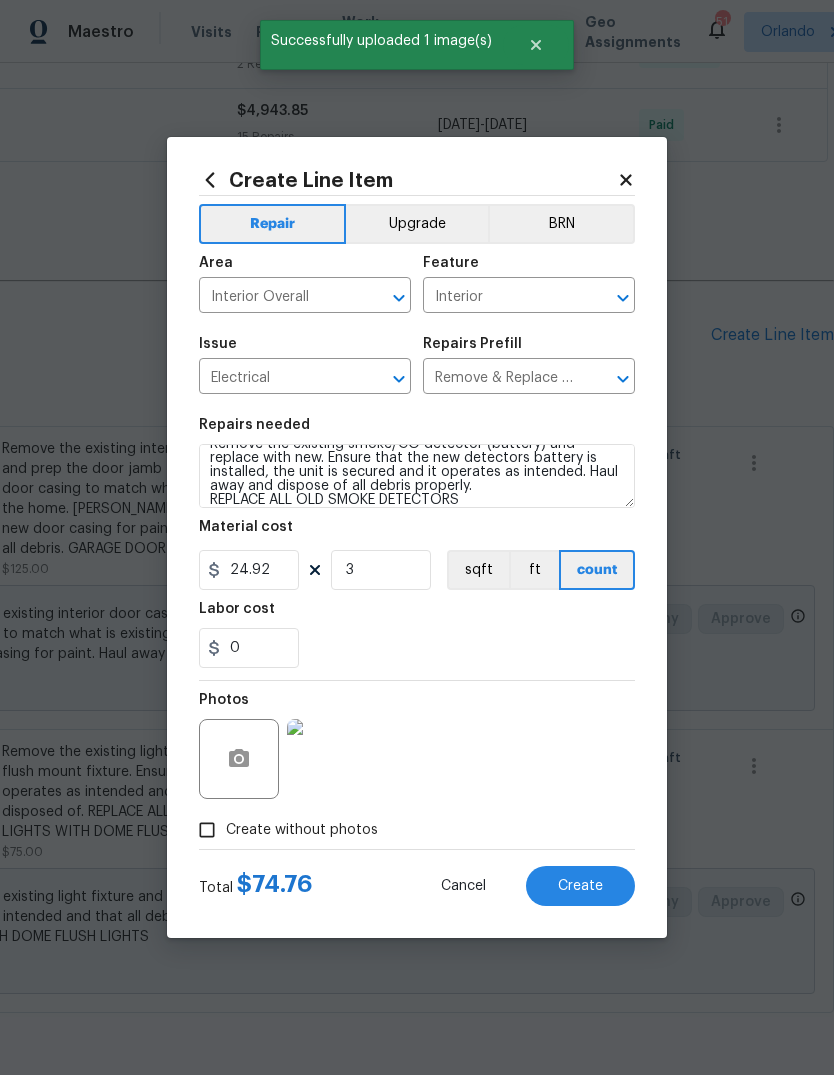 click on "Create" at bounding box center [580, 886] 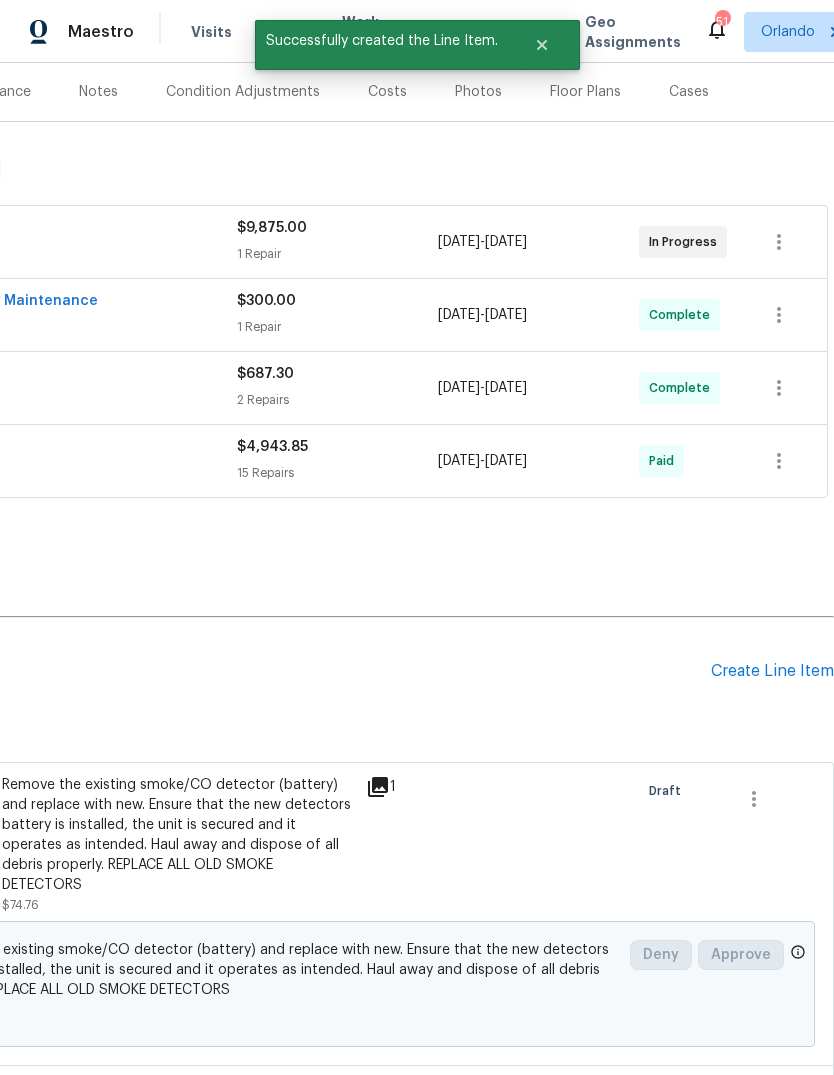 scroll, scrollTop: 241, scrollLeft: 296, axis: both 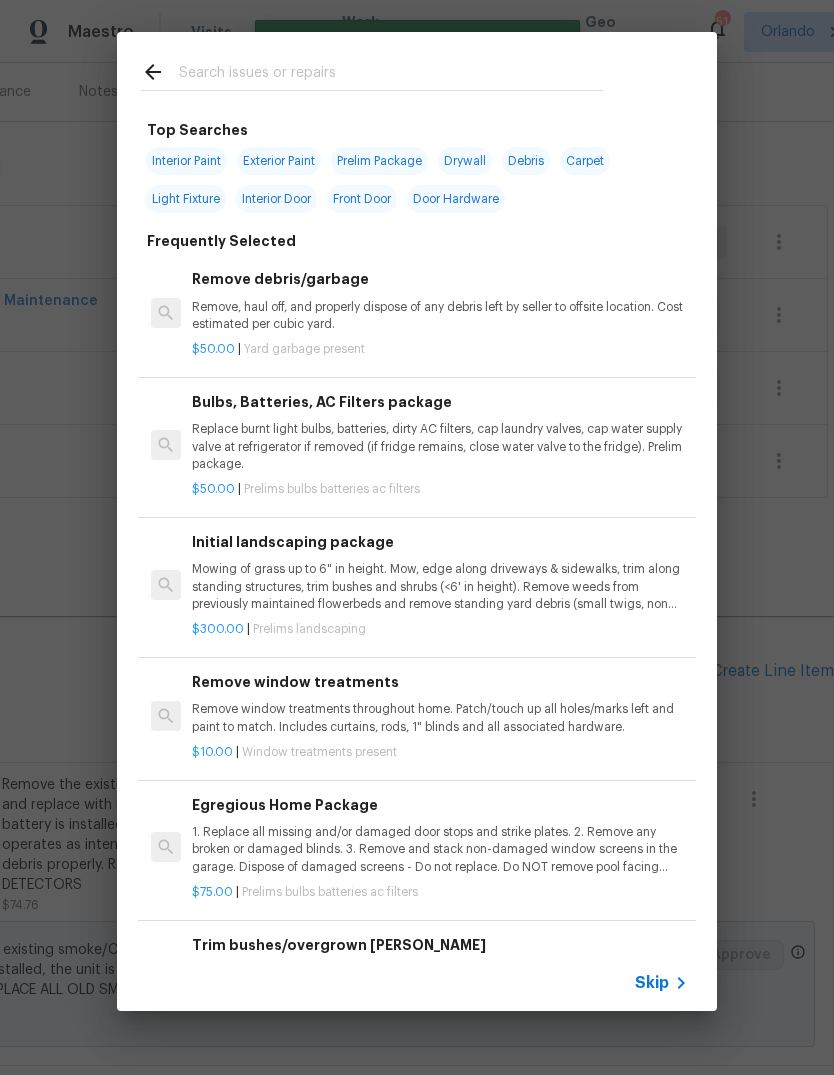 click at bounding box center [391, 75] 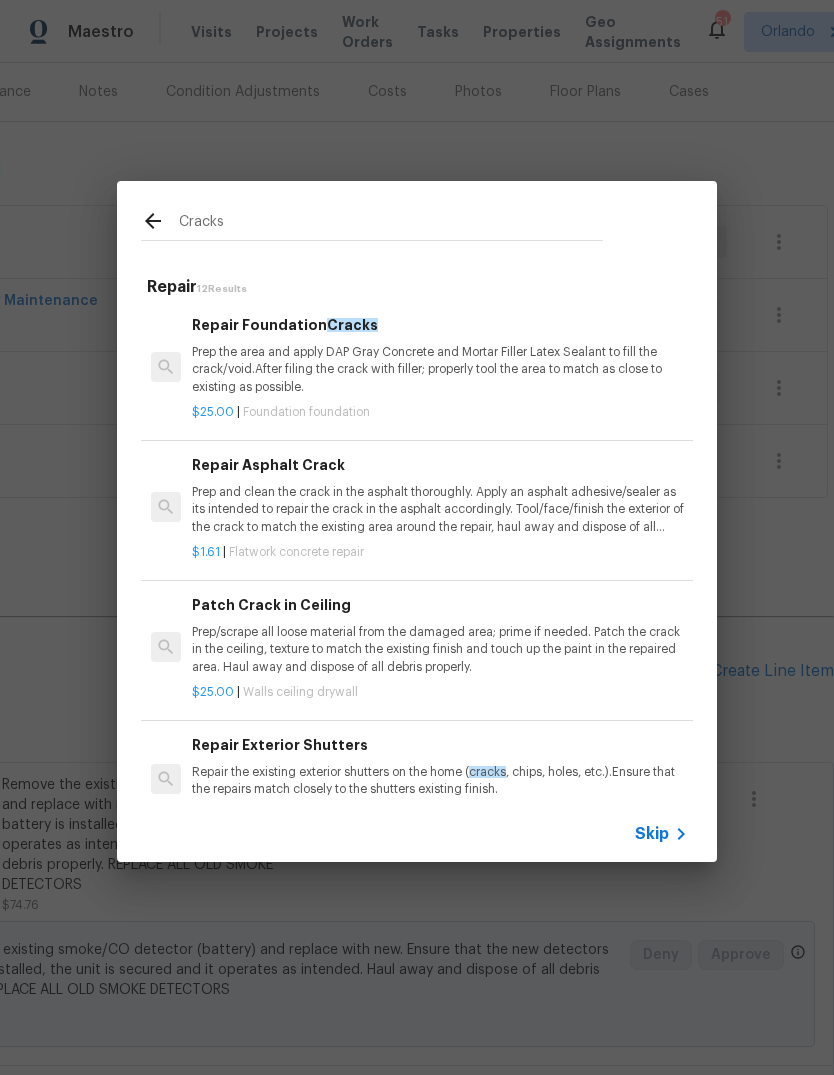 type on "Crack" 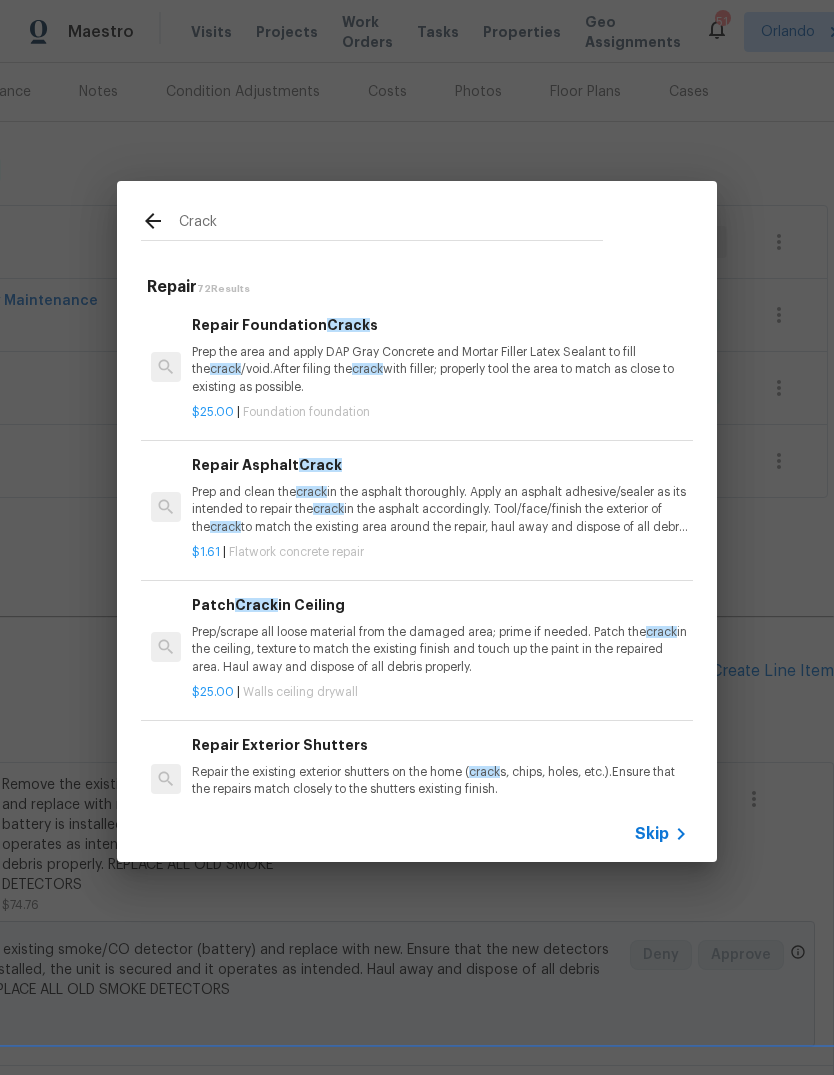 click on "Prep the area and apply DAP Gray Concrete and Mortar Filler Latex Sealant to fill the  crack /void.After filing the  crack  with filler; properly tool the area to match as close to existing as possible." at bounding box center [440, 369] 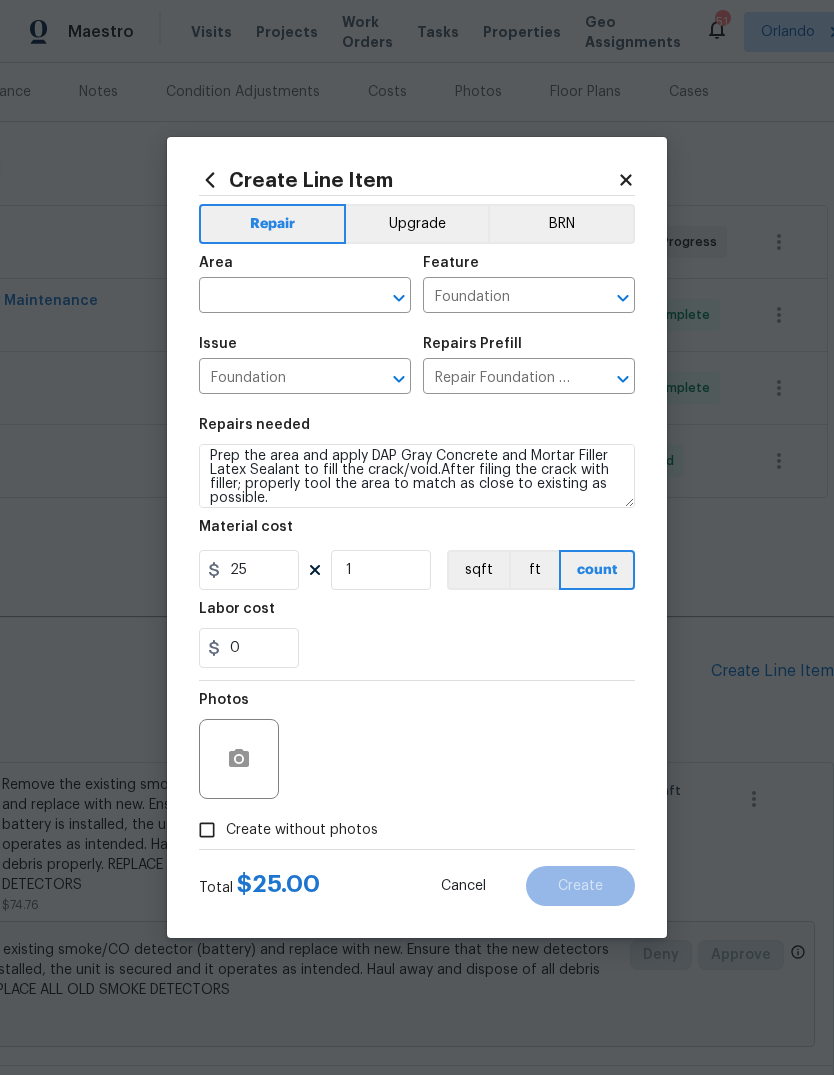 scroll, scrollTop: 5, scrollLeft: 0, axis: vertical 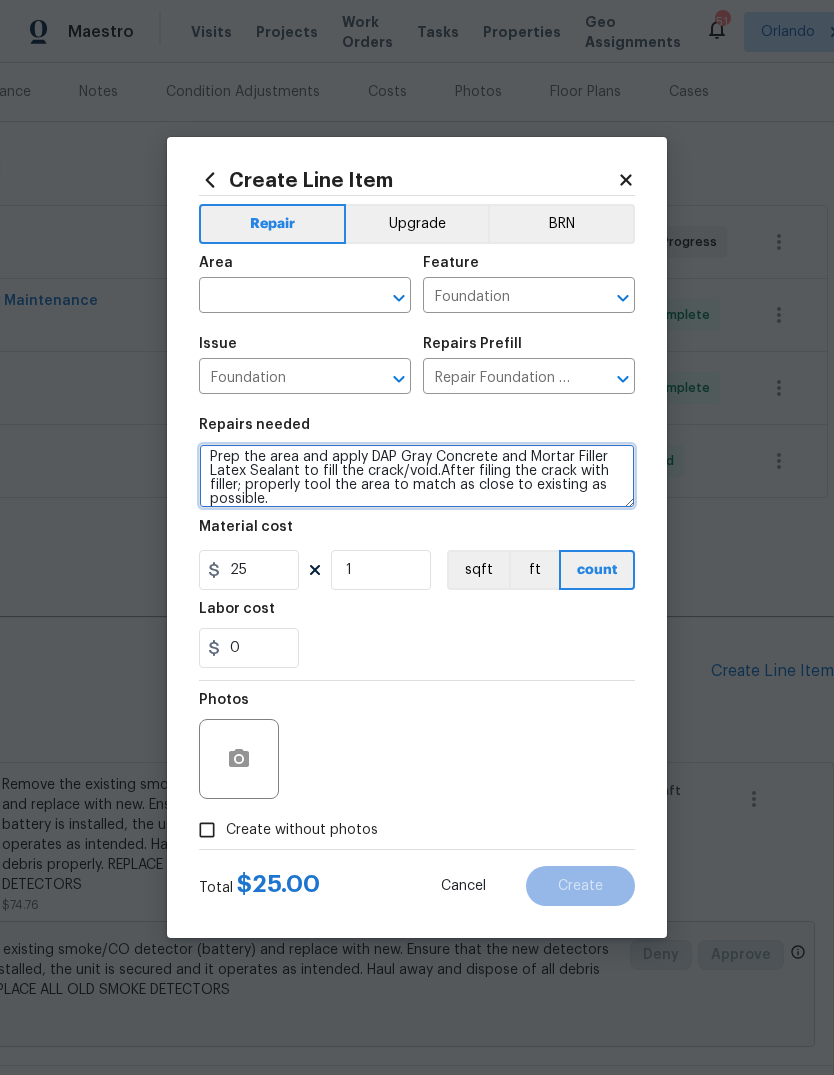 click on "Prep the area and apply DAP Gray Concrete and Mortar Filler Latex Sealant to fill the crack/void.After filing the crack with filler; properly tool the area to match as close to existing as possible." at bounding box center (417, 476) 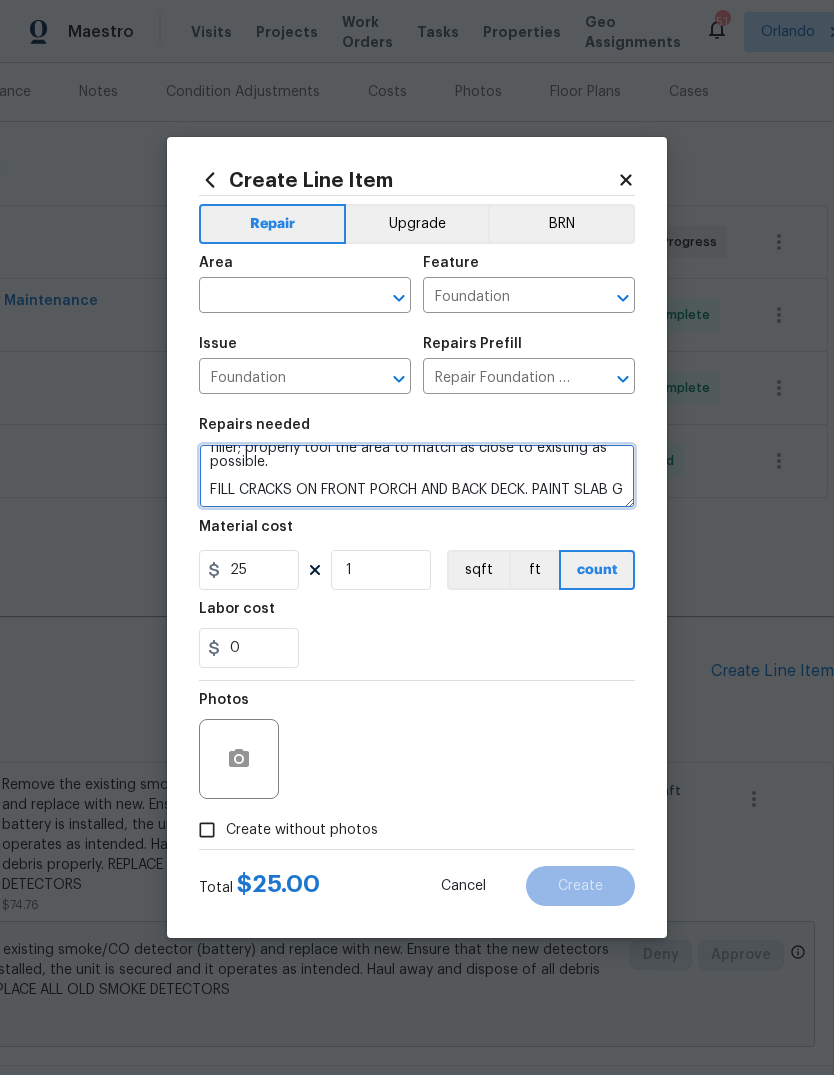 scroll, scrollTop: 46, scrollLeft: 0, axis: vertical 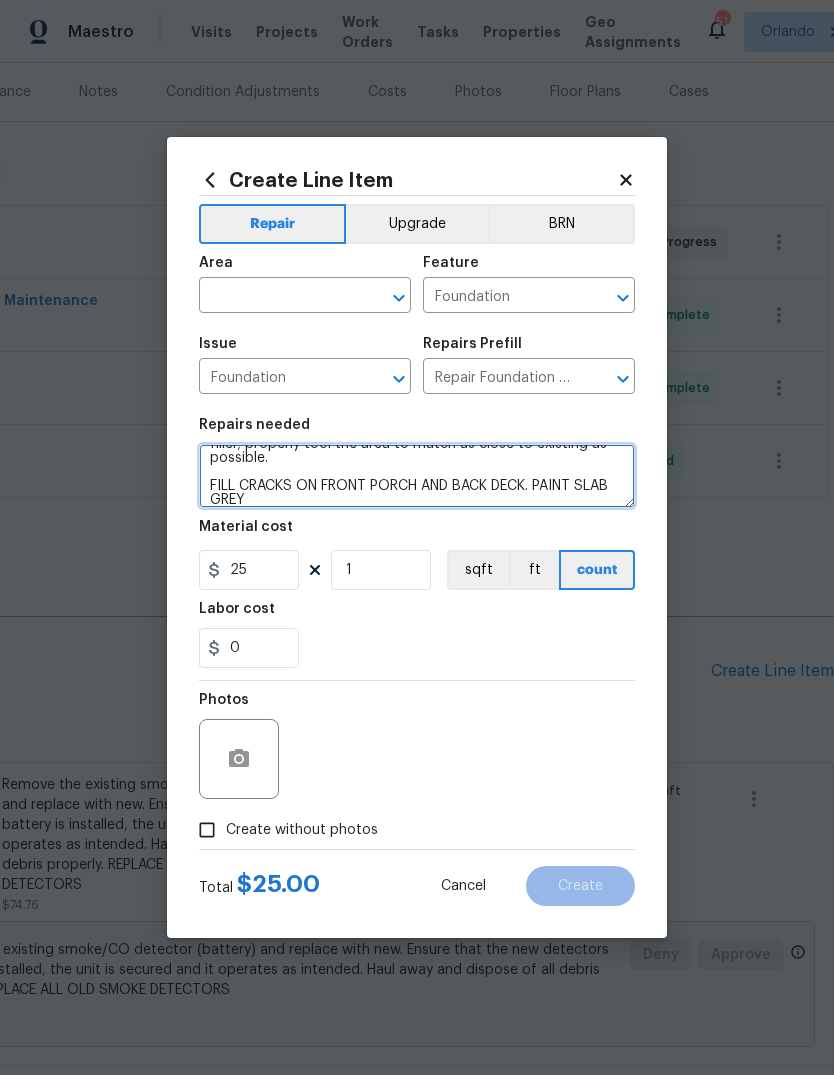 type on "Prep the area and apply DAP Gray Concrete and Mortar Filler Latex Sealant to fill the crack/void.After filing the crack with filler; properly tool the area to match as close to existing as possible.
FILL CRACKS ON FRONT PORCH AND BACK DECK. PAINT SLAB GREY" 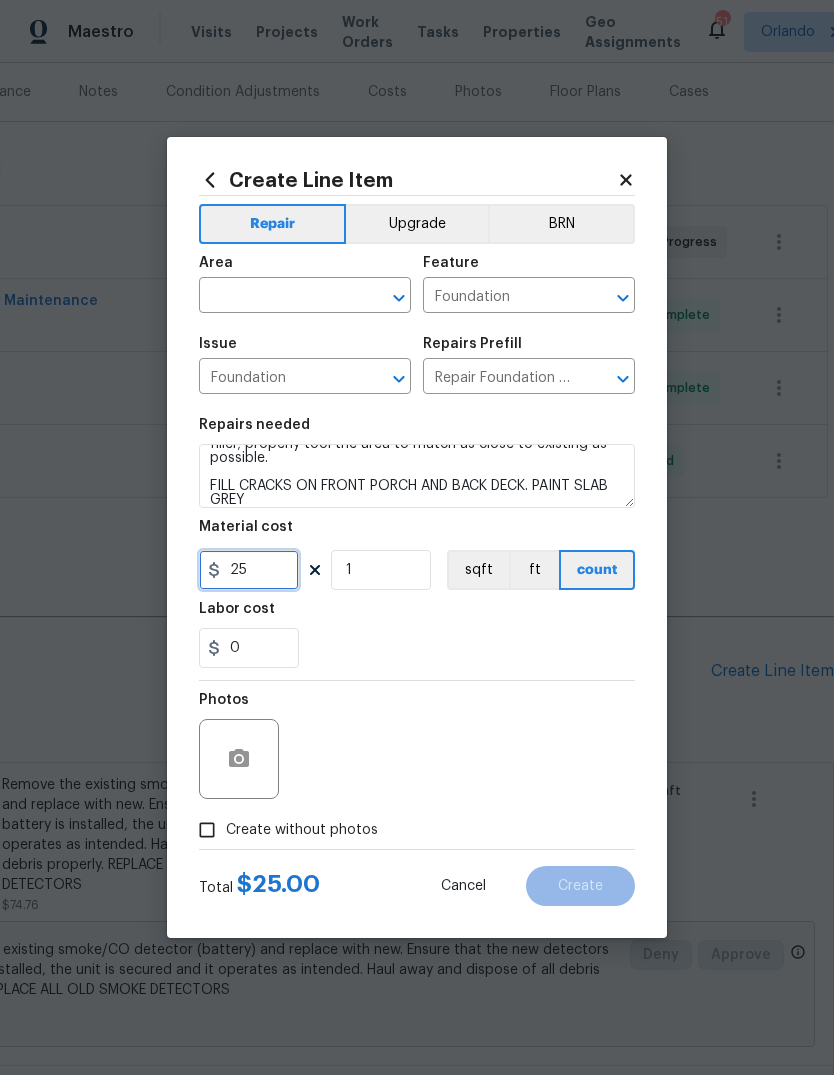 click on "25" at bounding box center (249, 570) 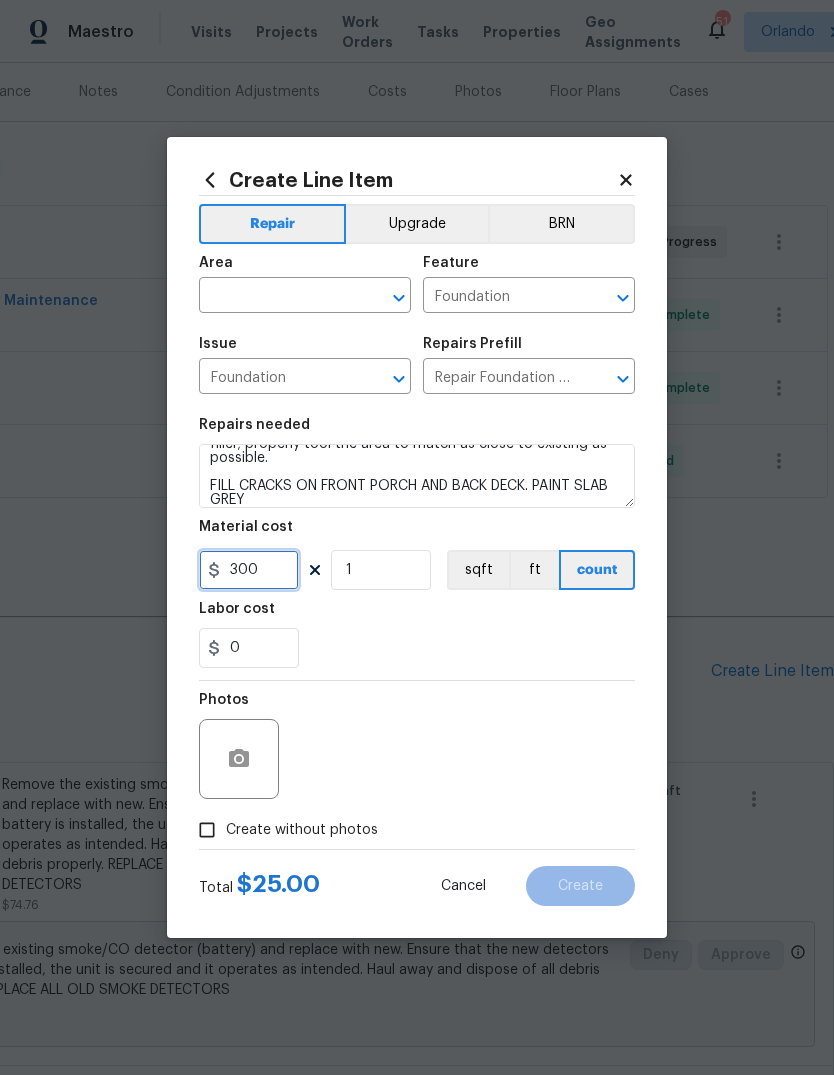 type on "300" 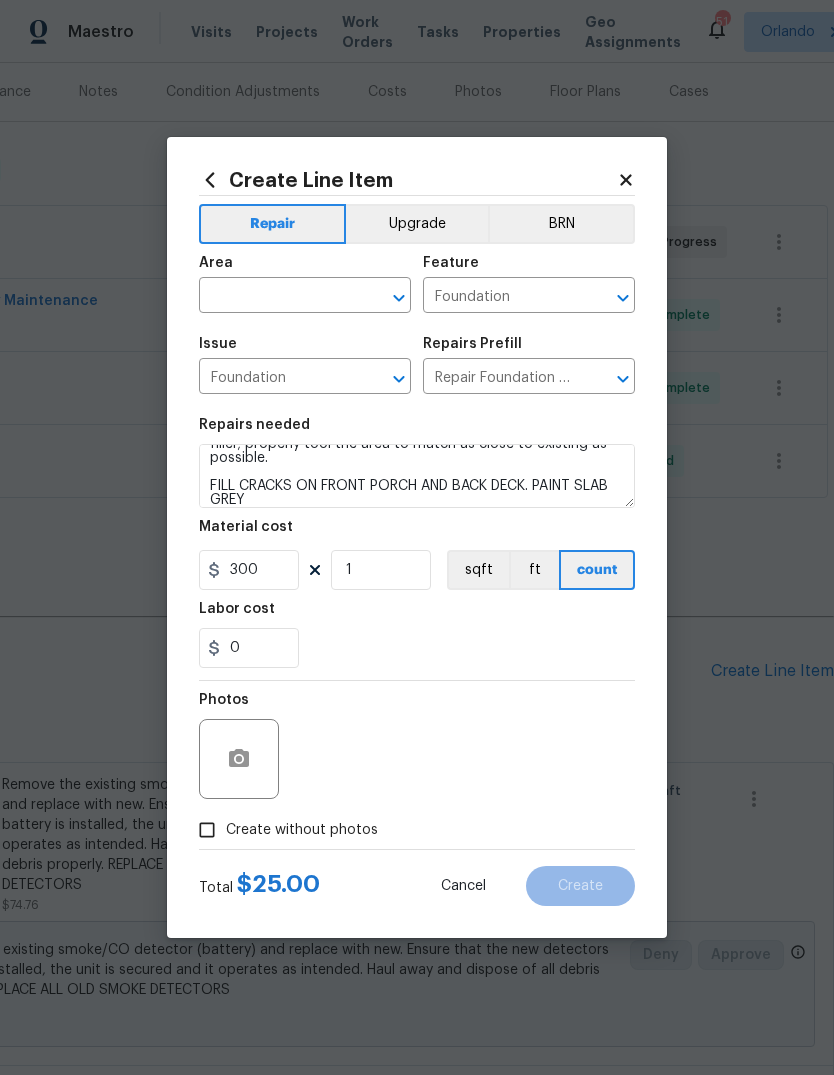 click on "0" at bounding box center [417, 648] 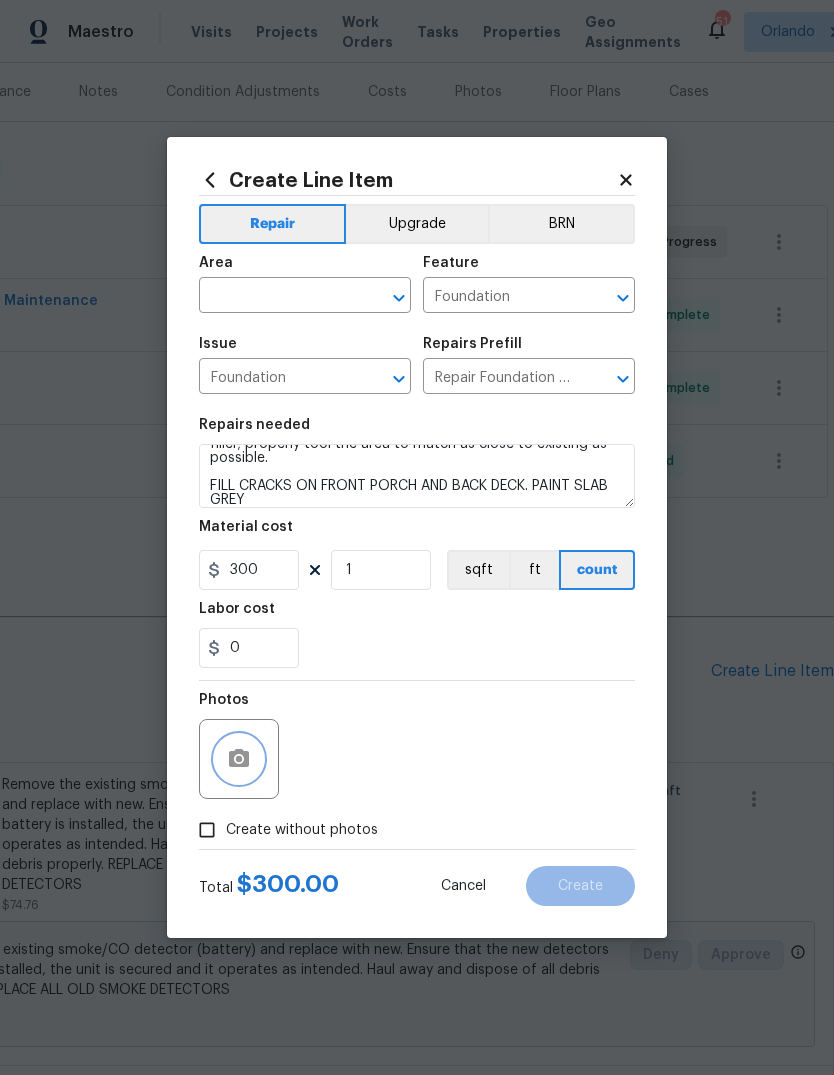 click 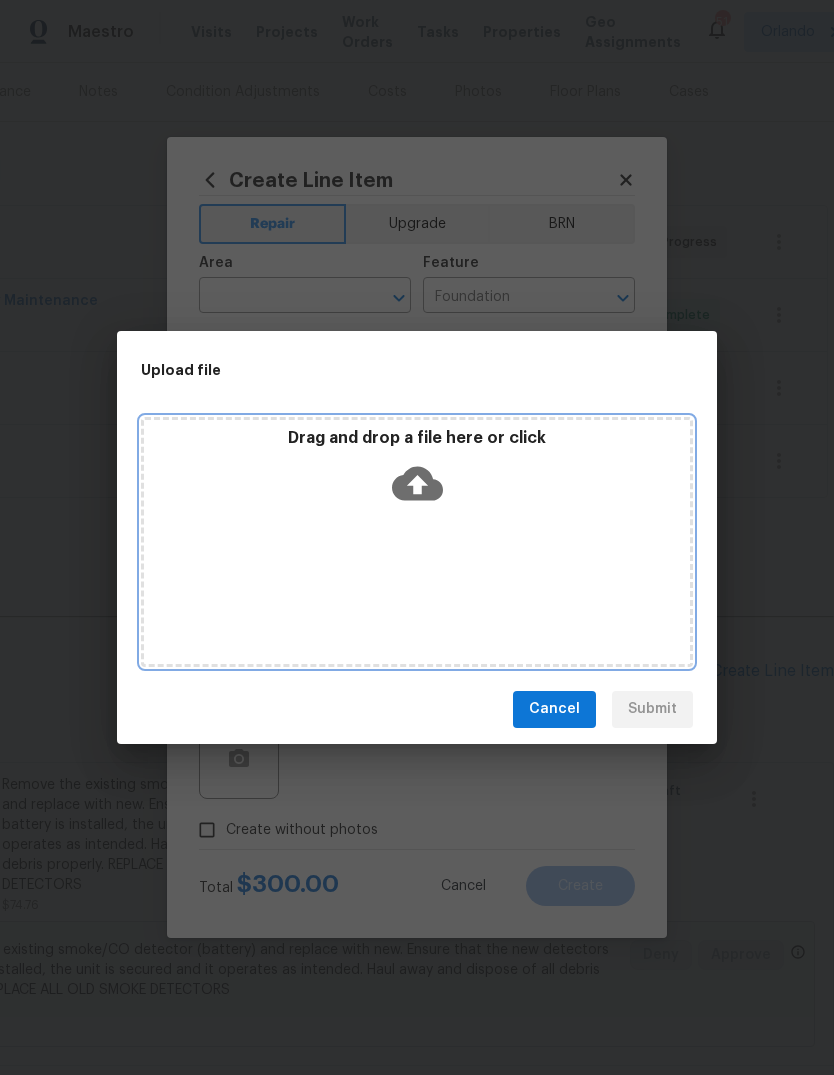 click on "Drag and drop a file here or click" at bounding box center (417, 542) 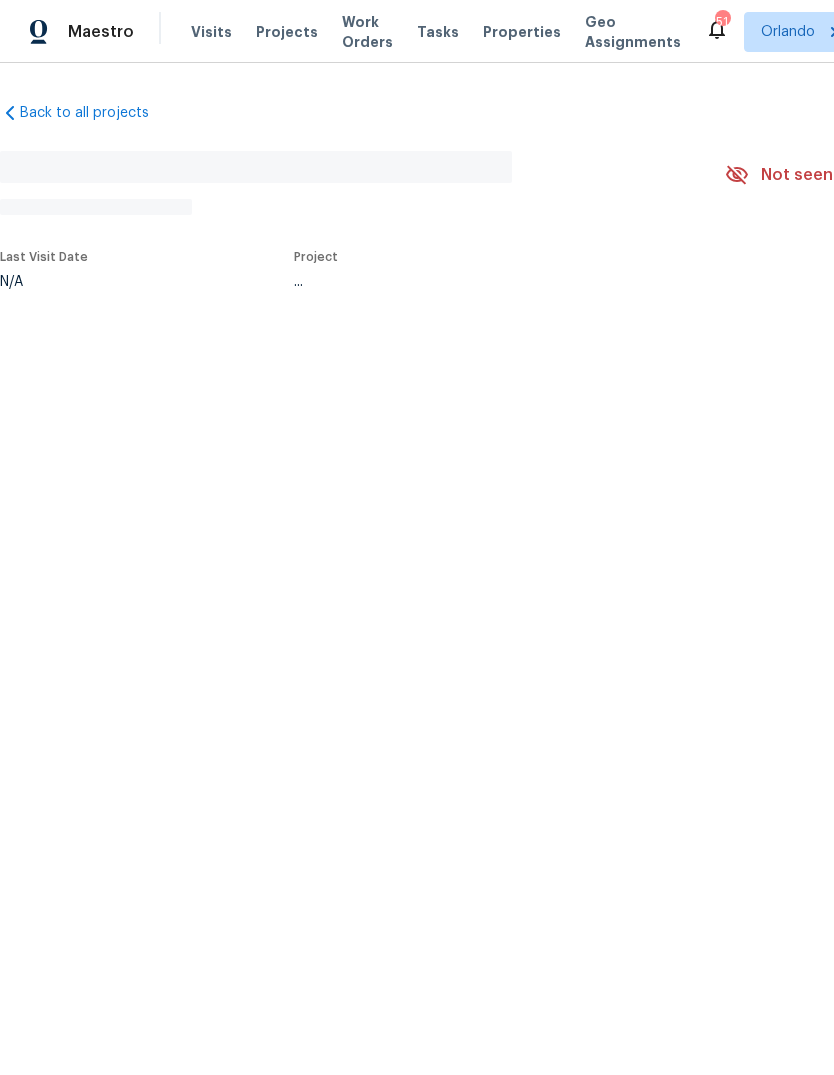 scroll, scrollTop: 0, scrollLeft: 0, axis: both 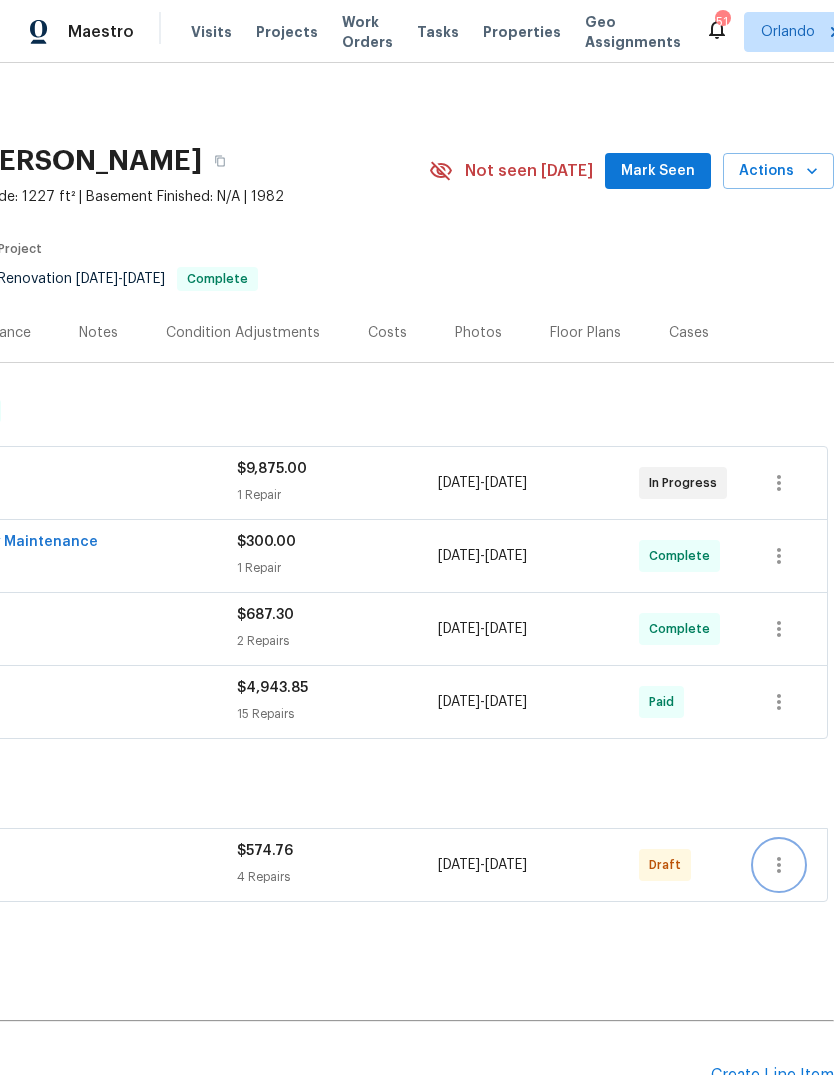 click 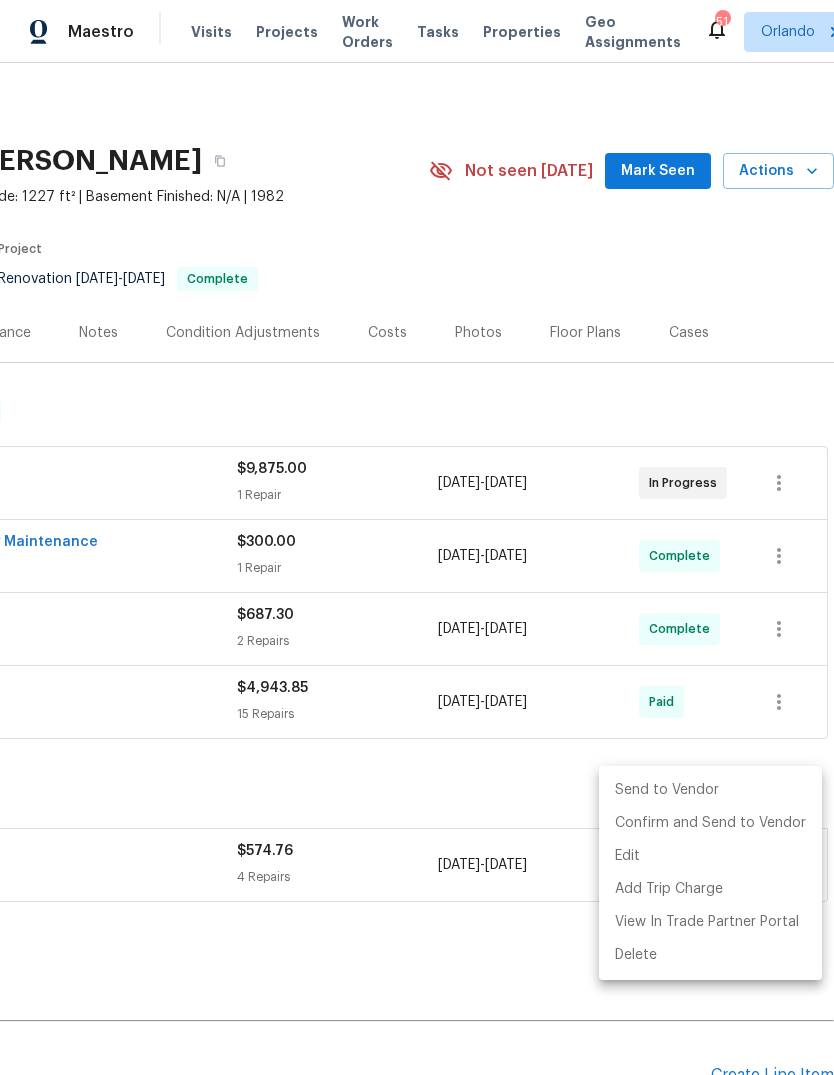 click on "Send to Vendor" at bounding box center (710, 790) 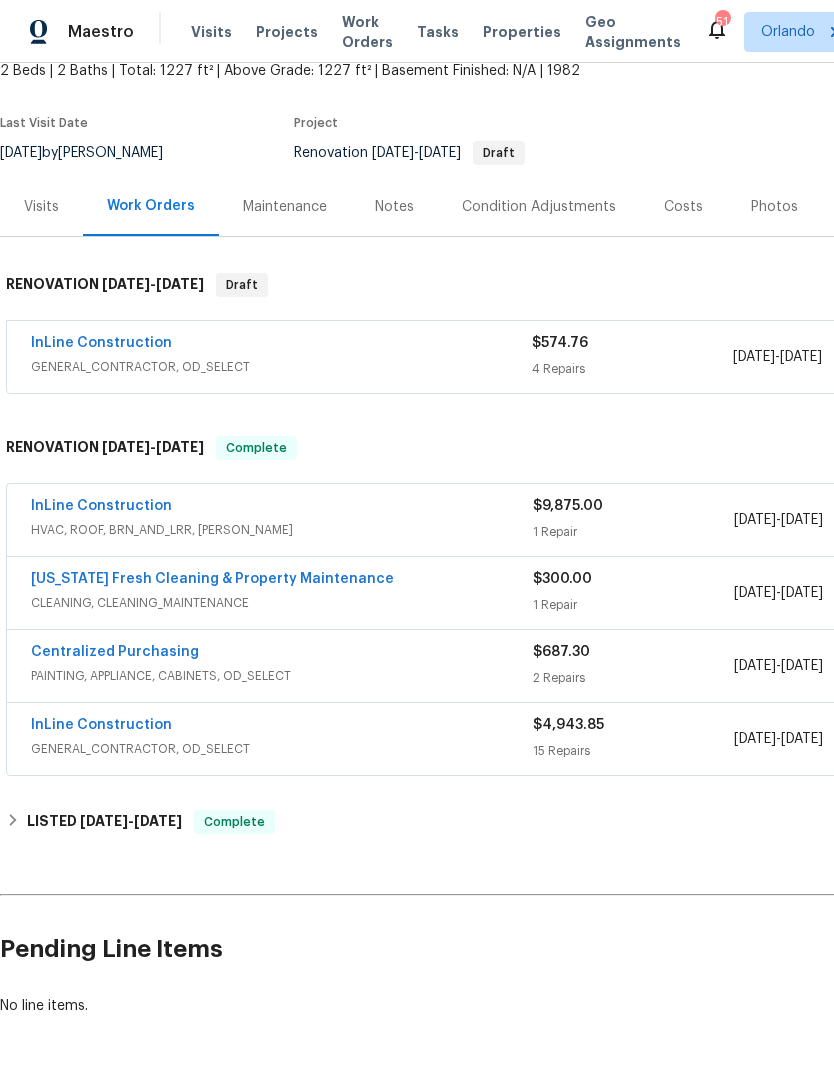 scroll, scrollTop: 126, scrollLeft: 0, axis: vertical 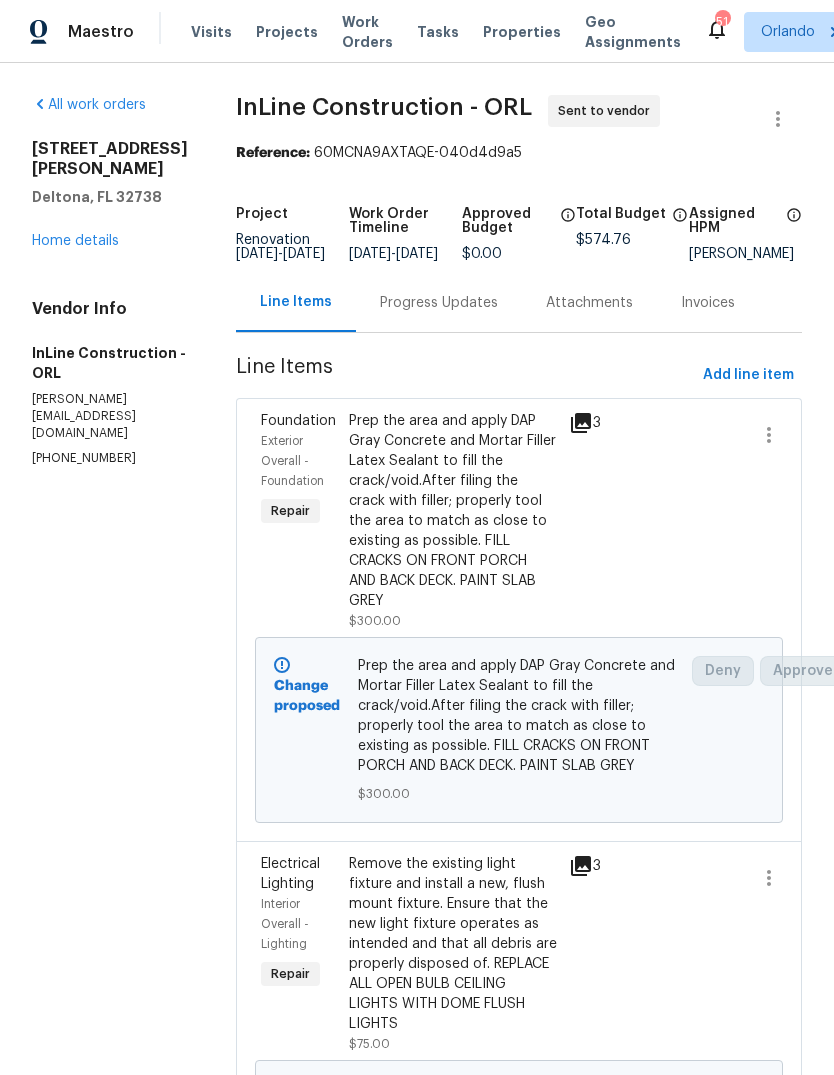 click on "Home details" at bounding box center (75, 241) 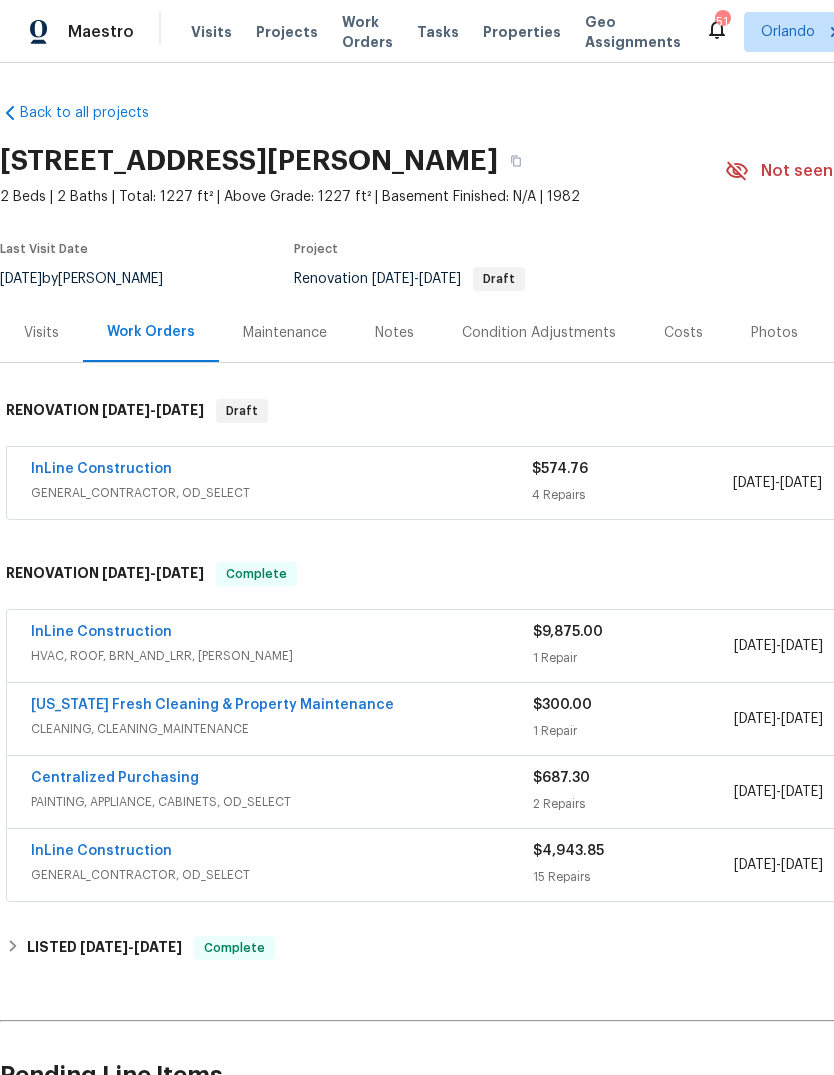 click on "InLine Construction" at bounding box center [101, 469] 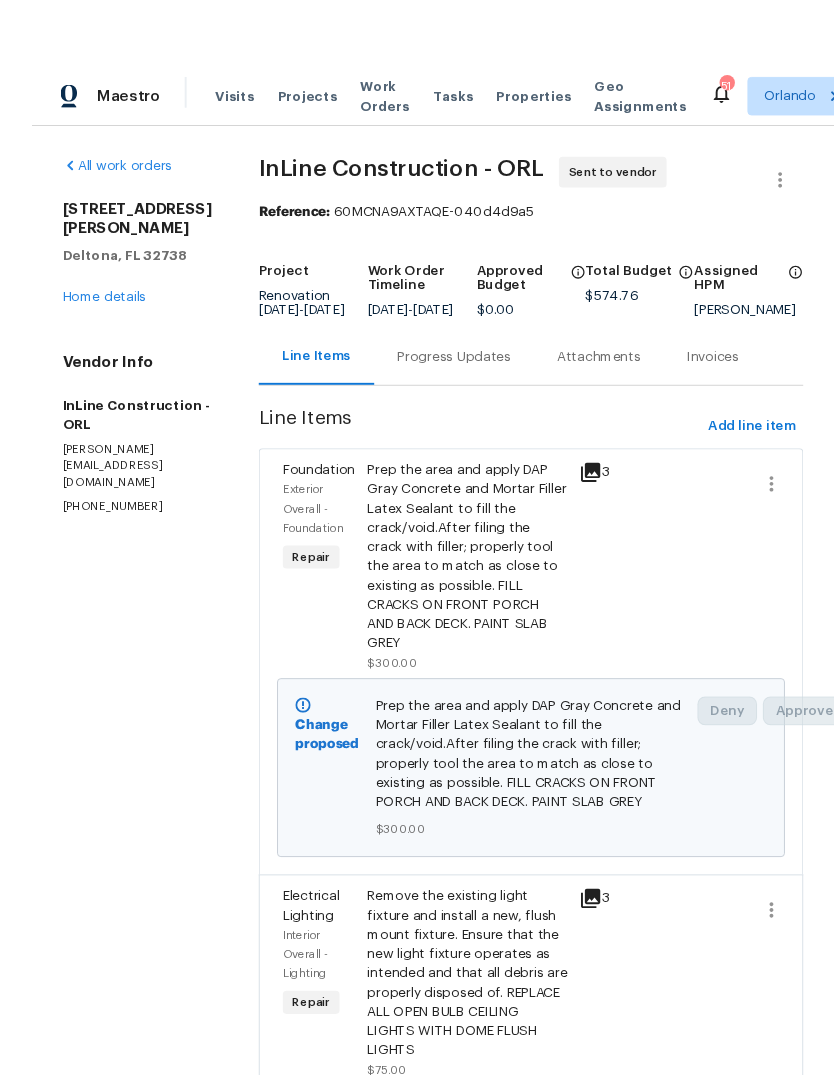 scroll, scrollTop: 33, scrollLeft: 0, axis: vertical 